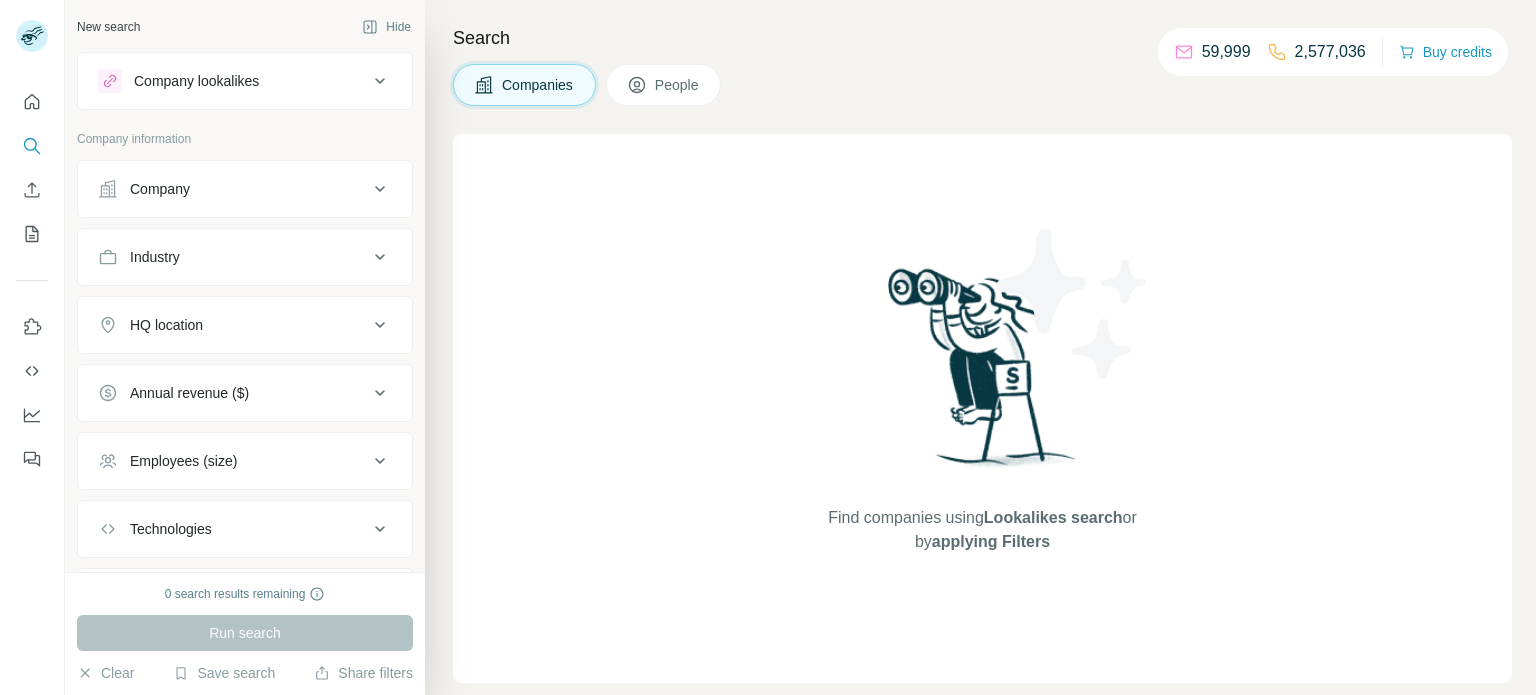 scroll, scrollTop: 0, scrollLeft: 0, axis: both 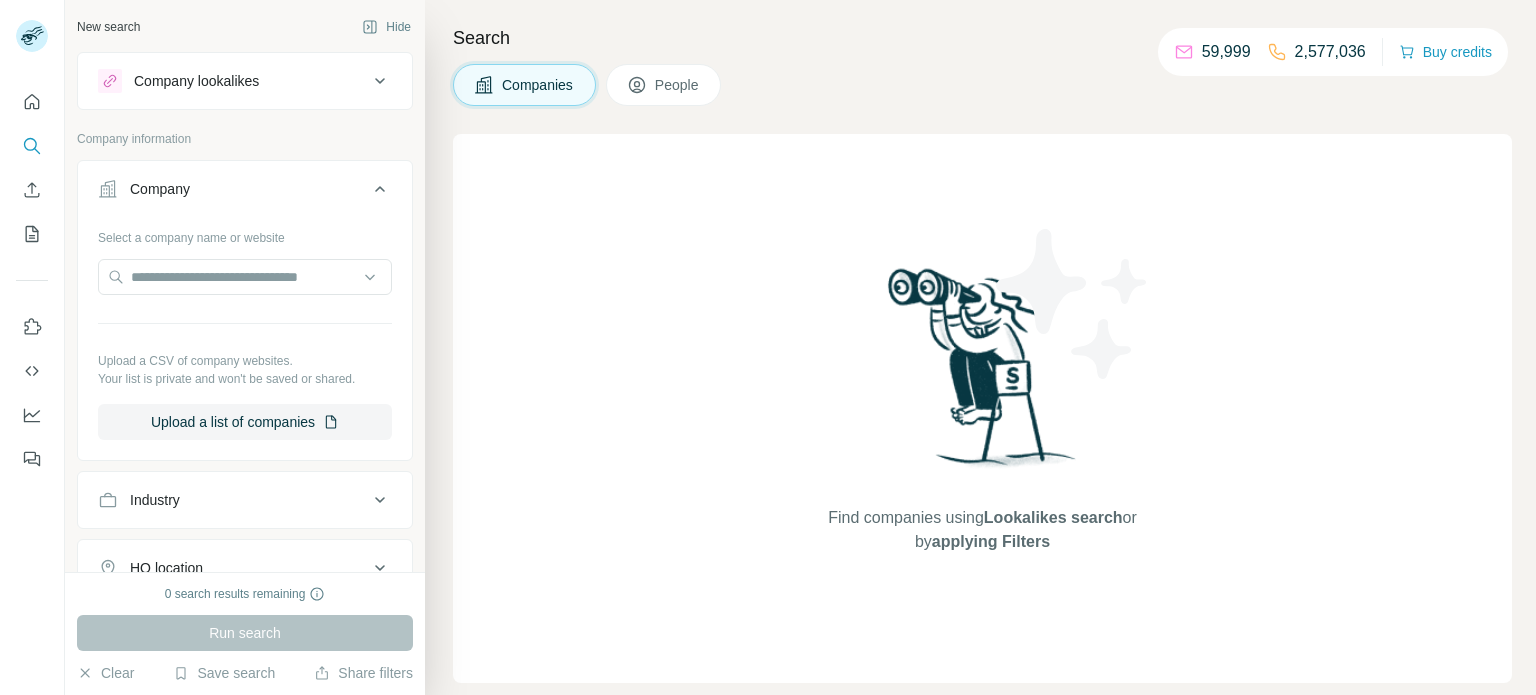 click on "Company" at bounding box center [245, 193] 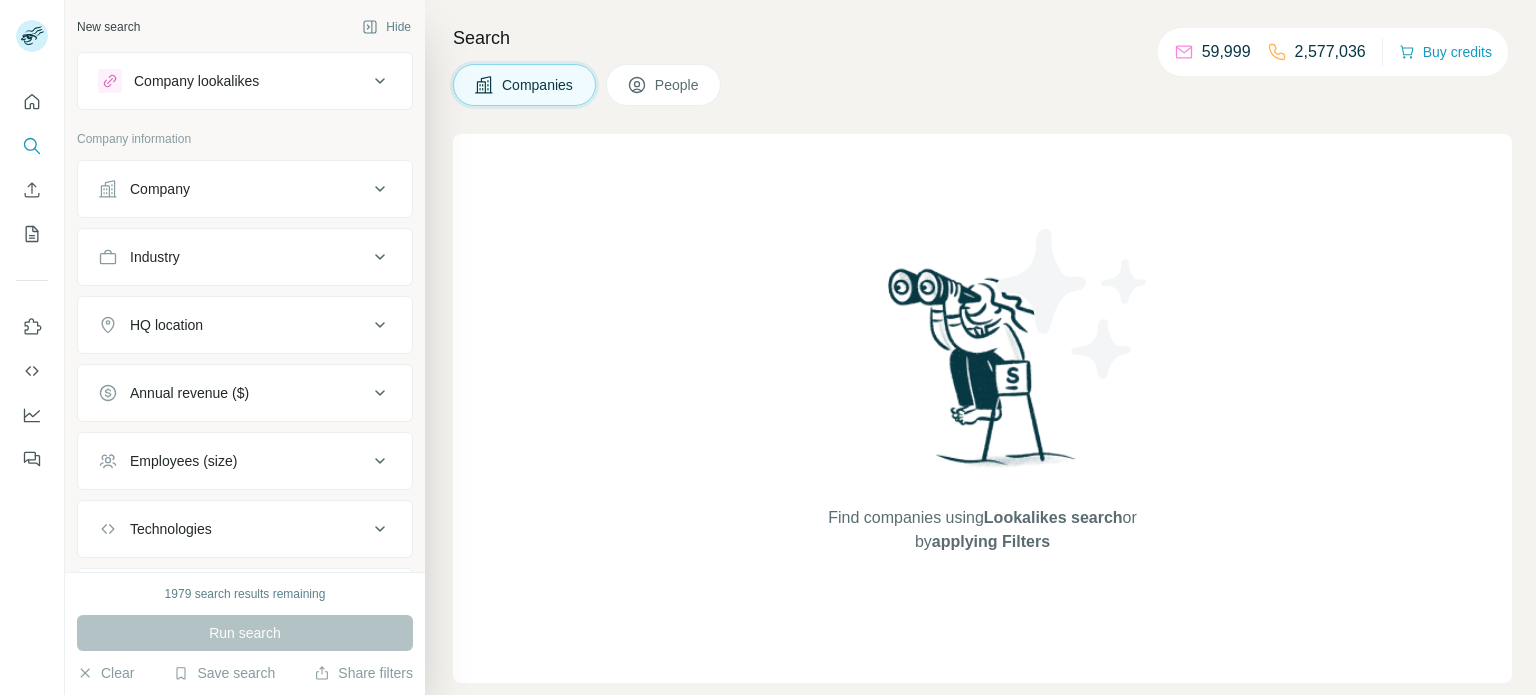click 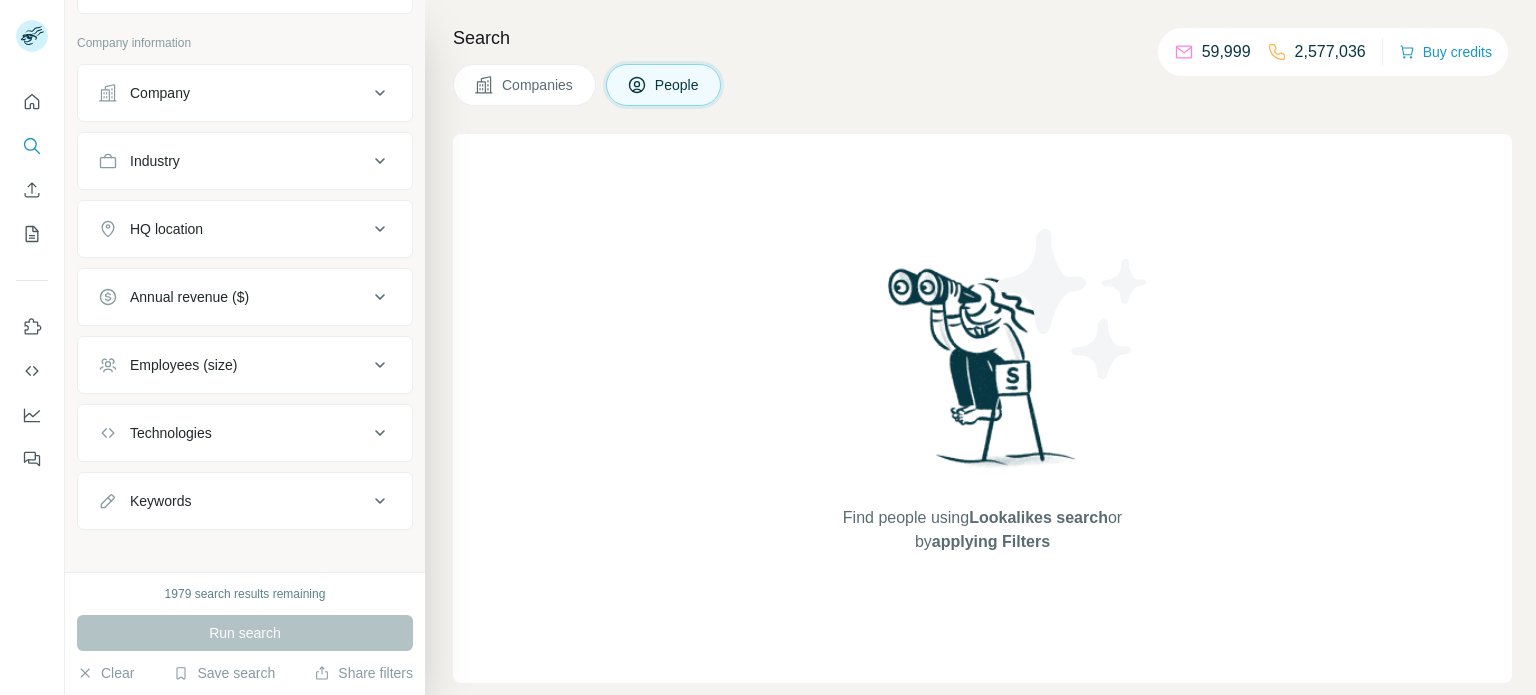 scroll, scrollTop: 416, scrollLeft: 0, axis: vertical 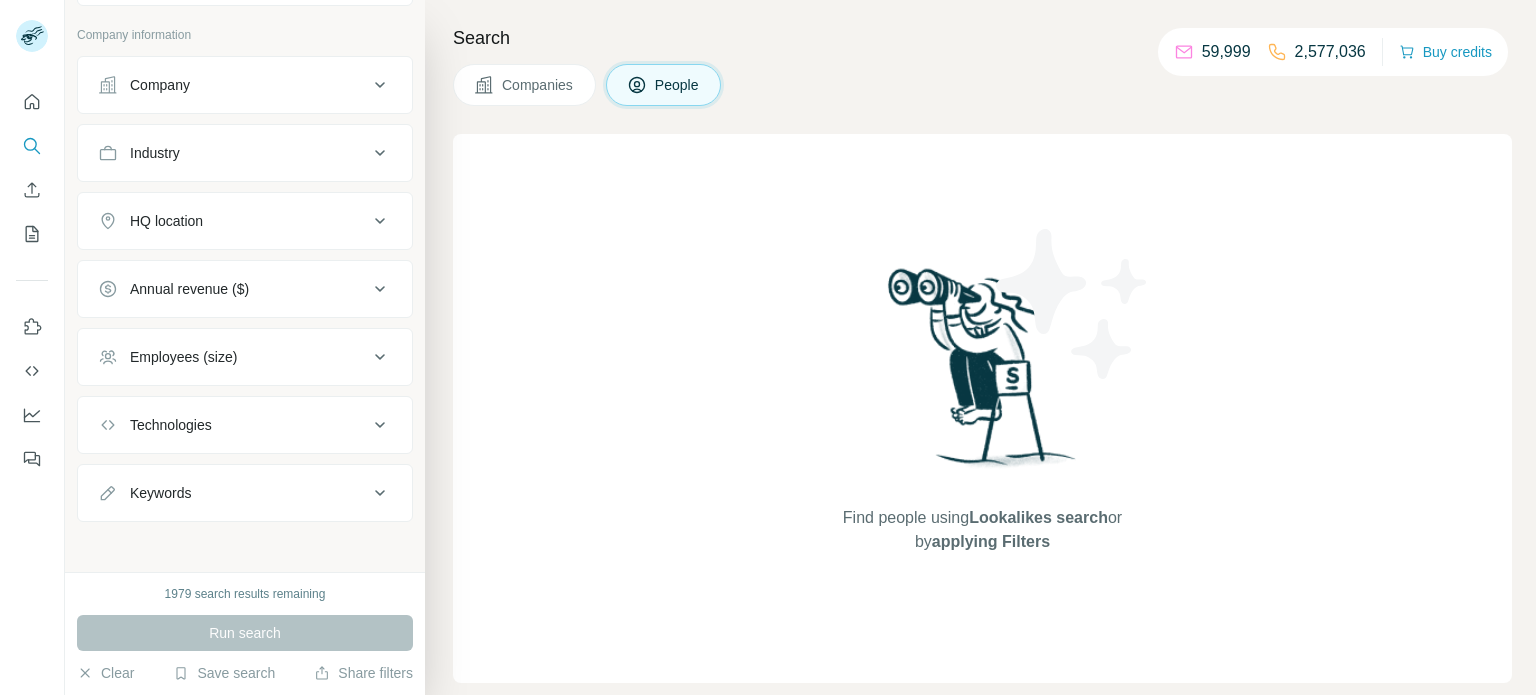 click on "Keywords" at bounding box center [245, 493] 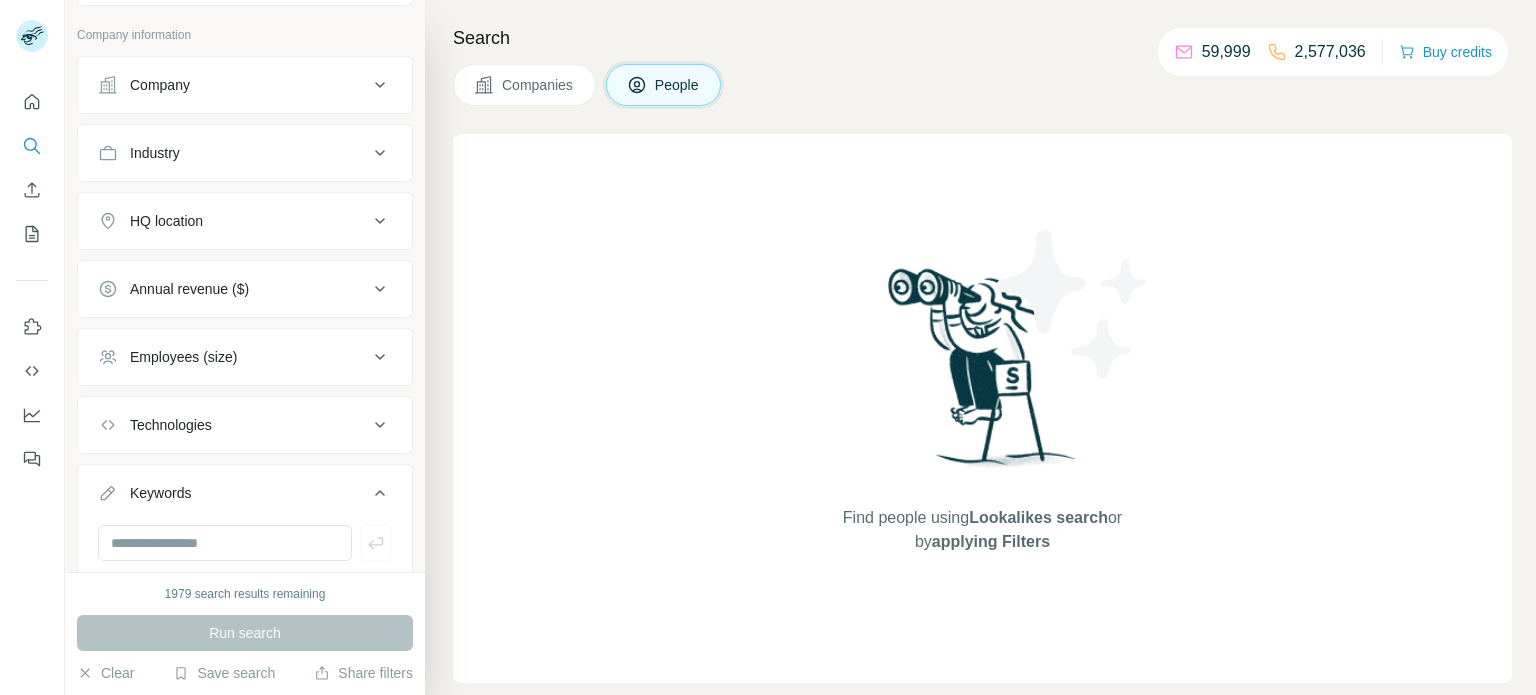 scroll, scrollTop: 476, scrollLeft: 0, axis: vertical 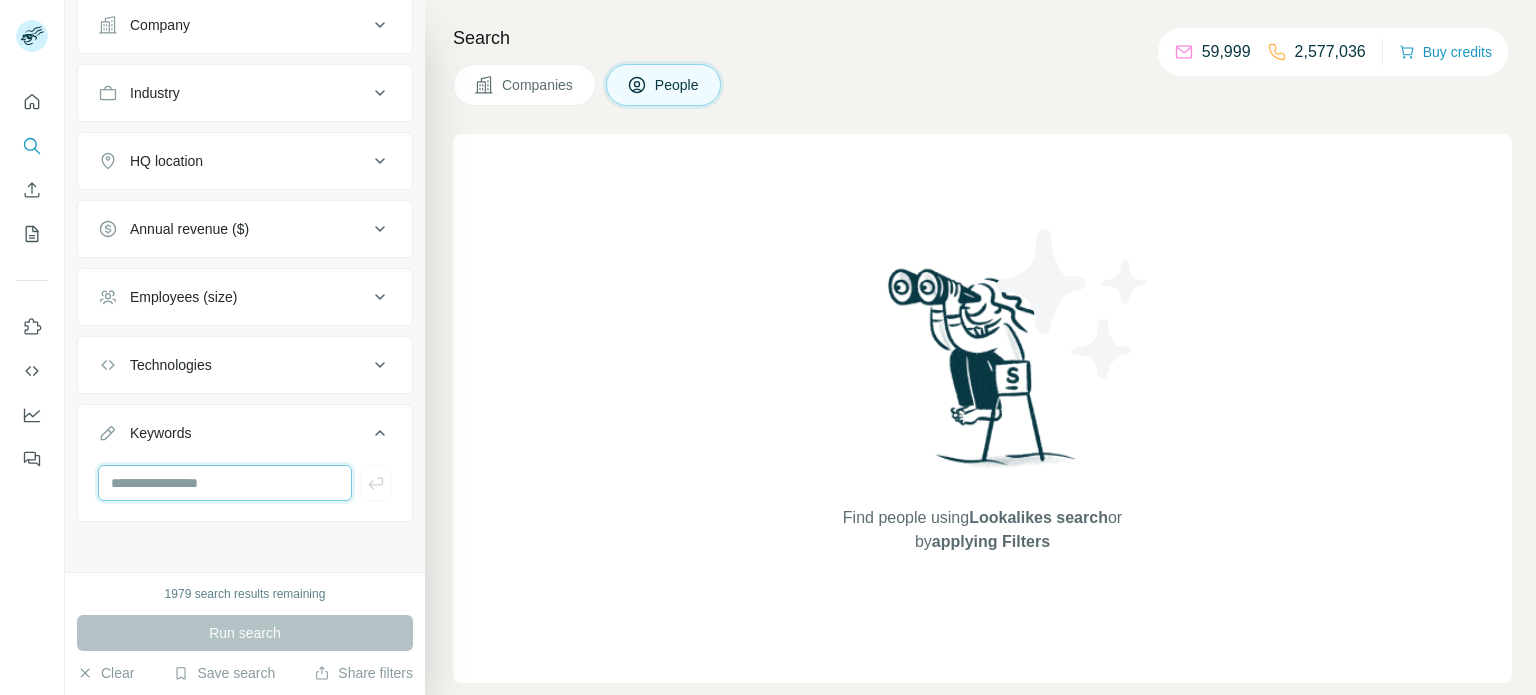 click at bounding box center (225, 483) 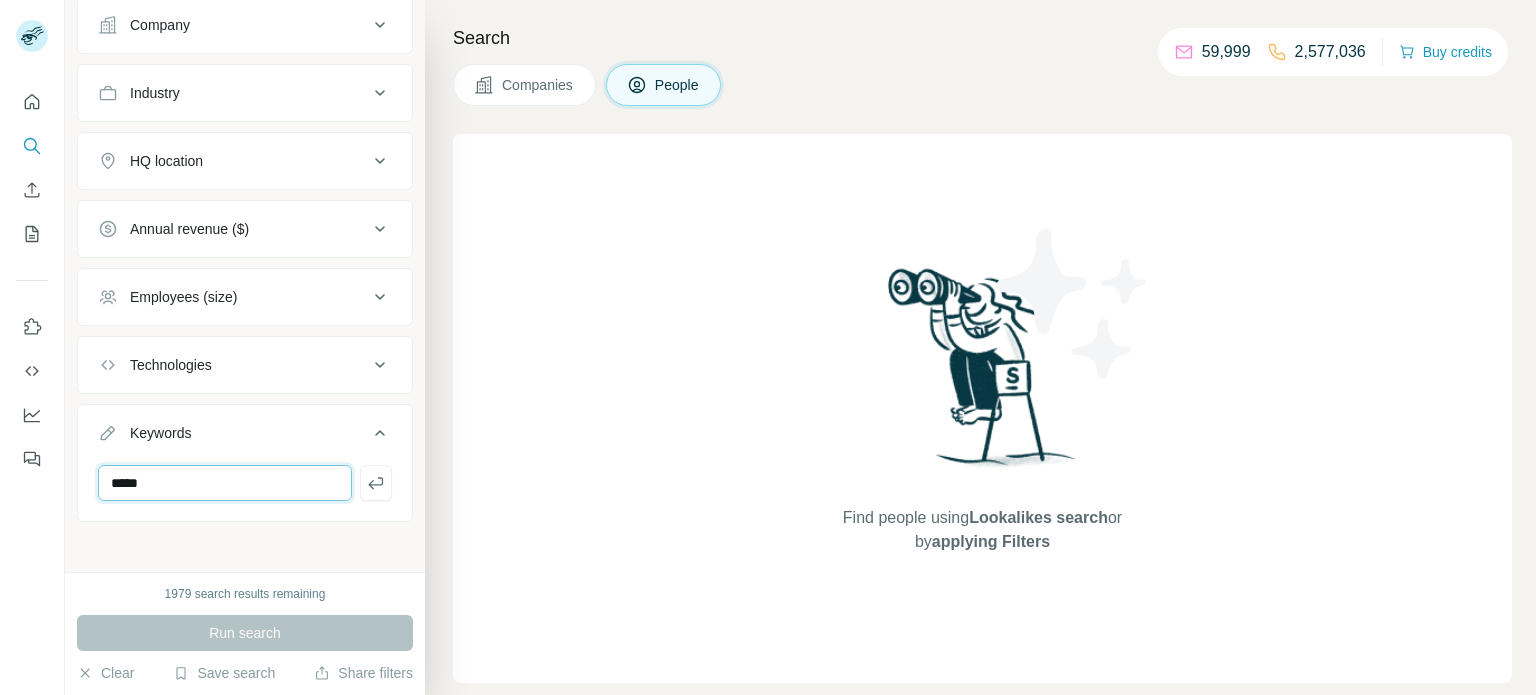 type on "*****" 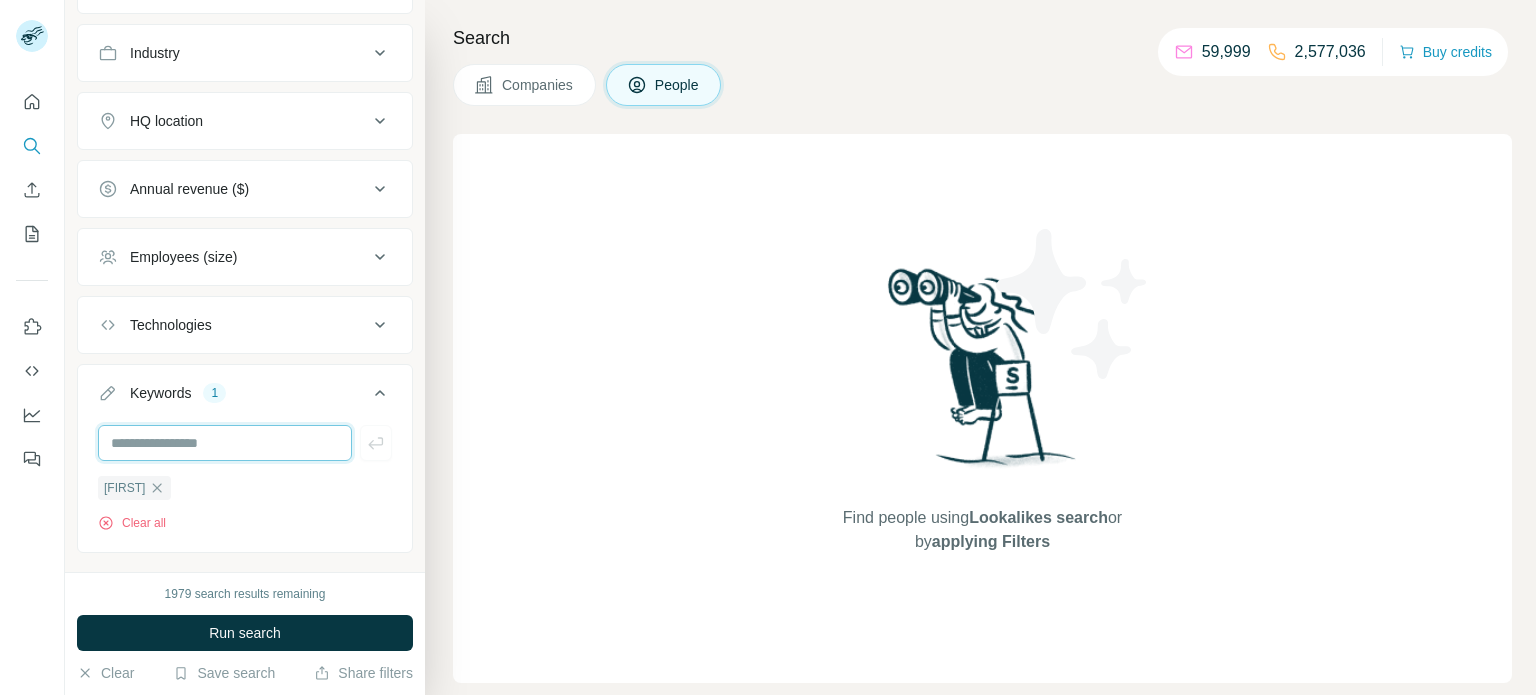 scroll, scrollTop: 532, scrollLeft: 0, axis: vertical 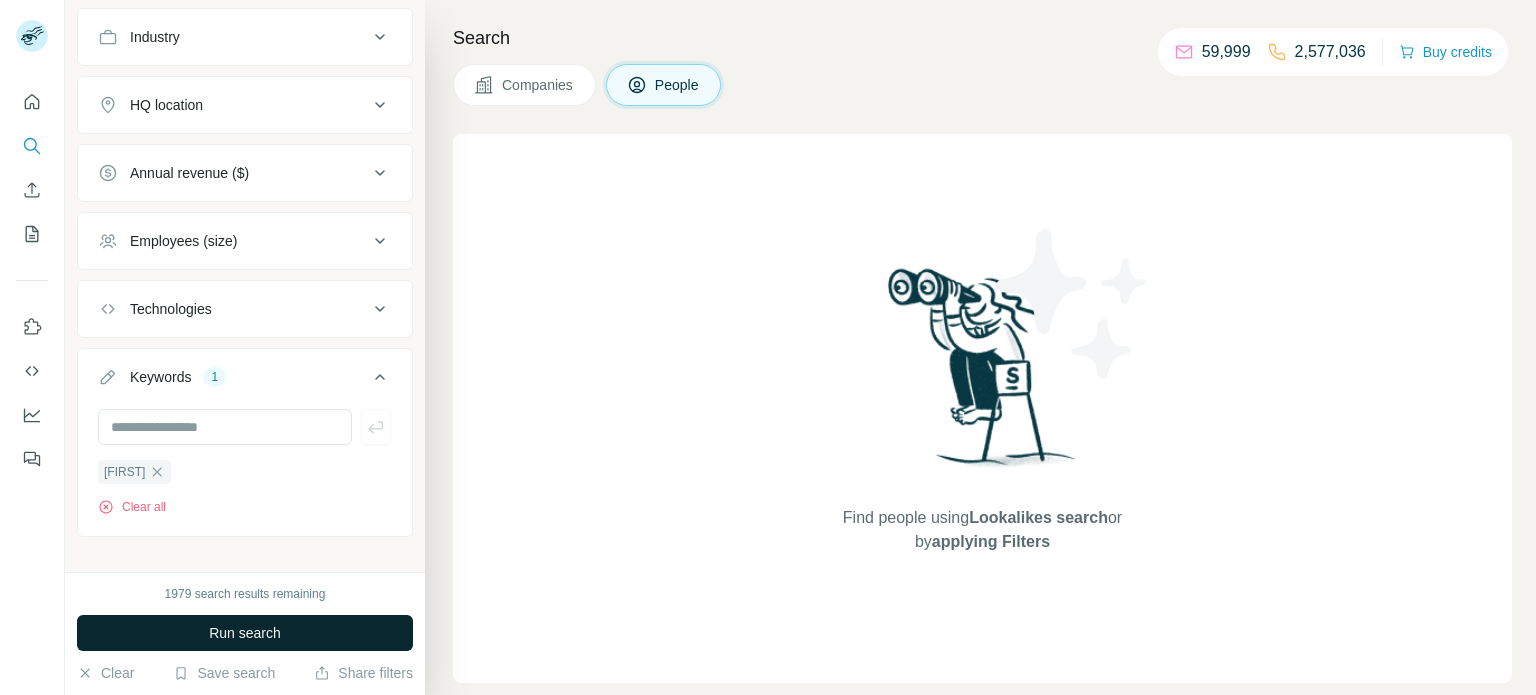 click on "Run search" at bounding box center (245, 633) 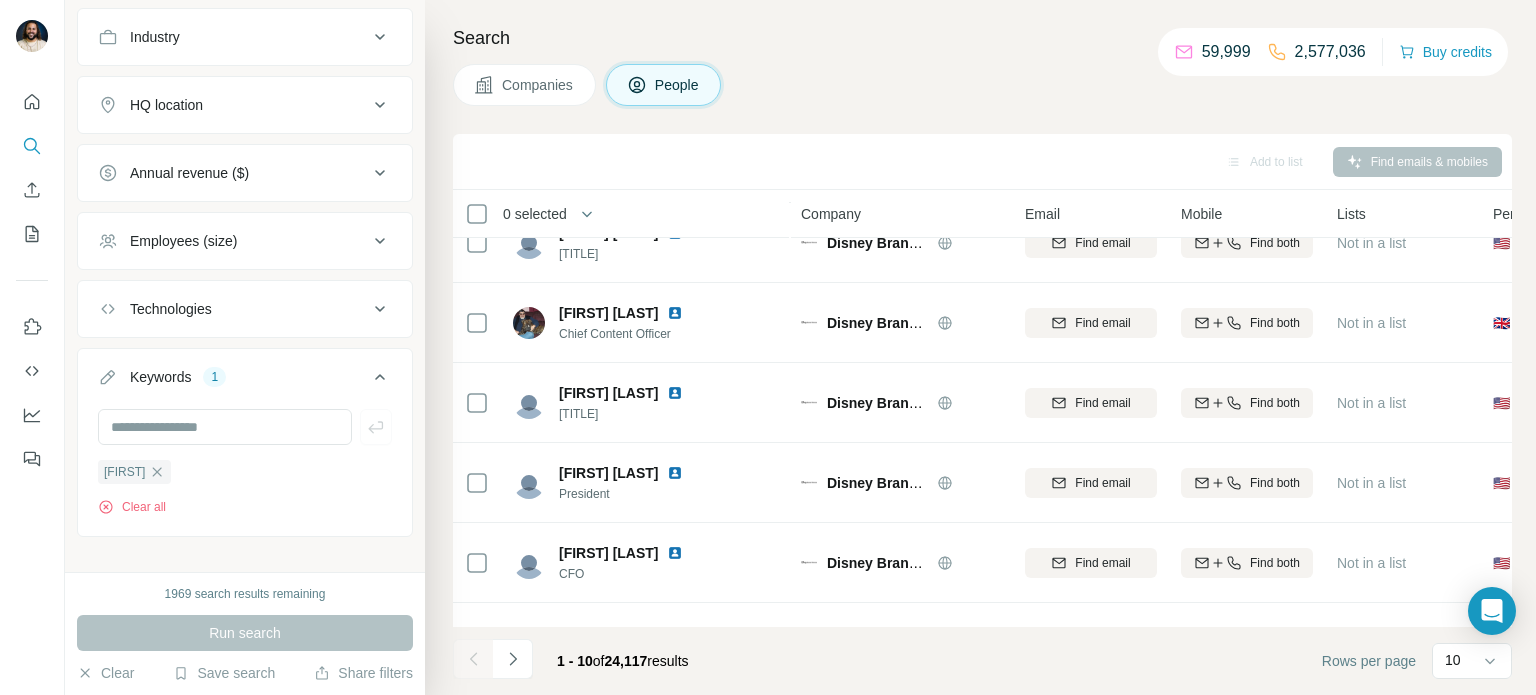 scroll, scrollTop: 276, scrollLeft: 0, axis: vertical 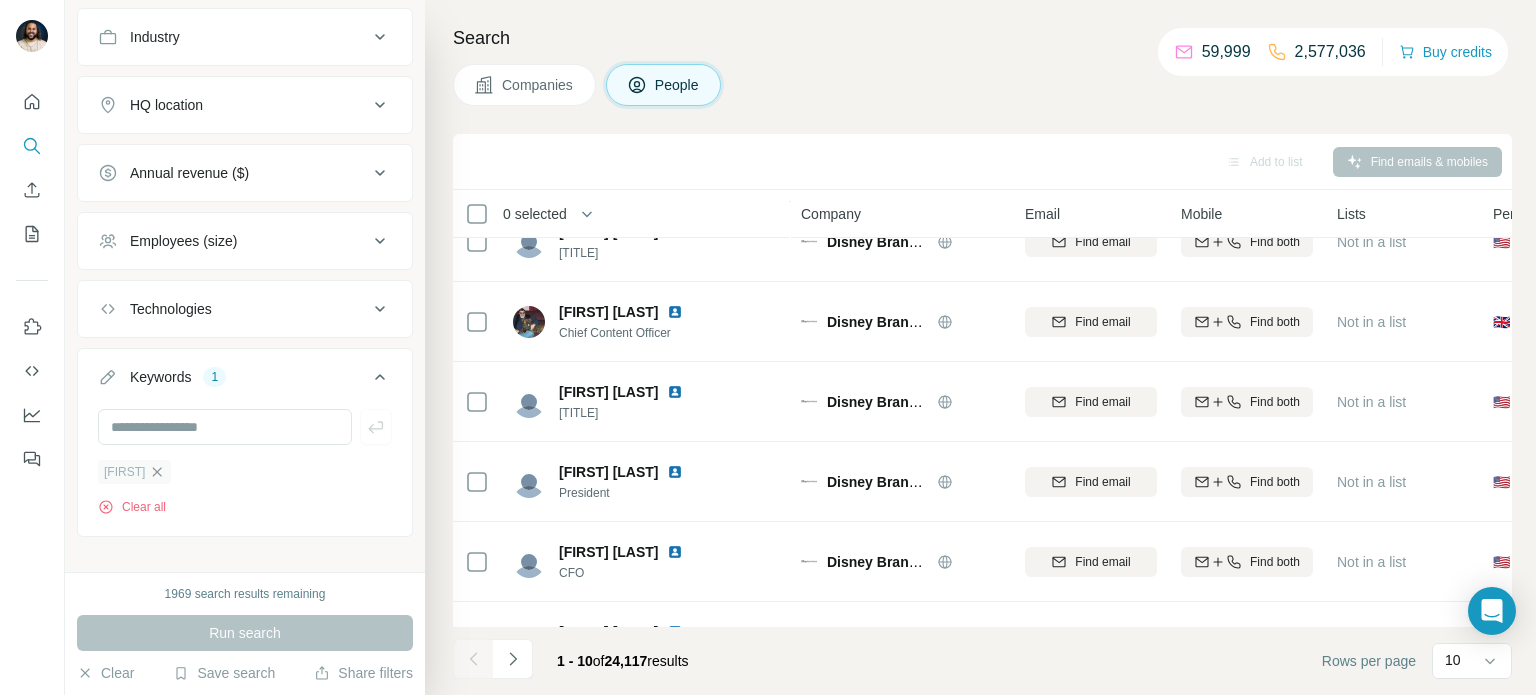 click 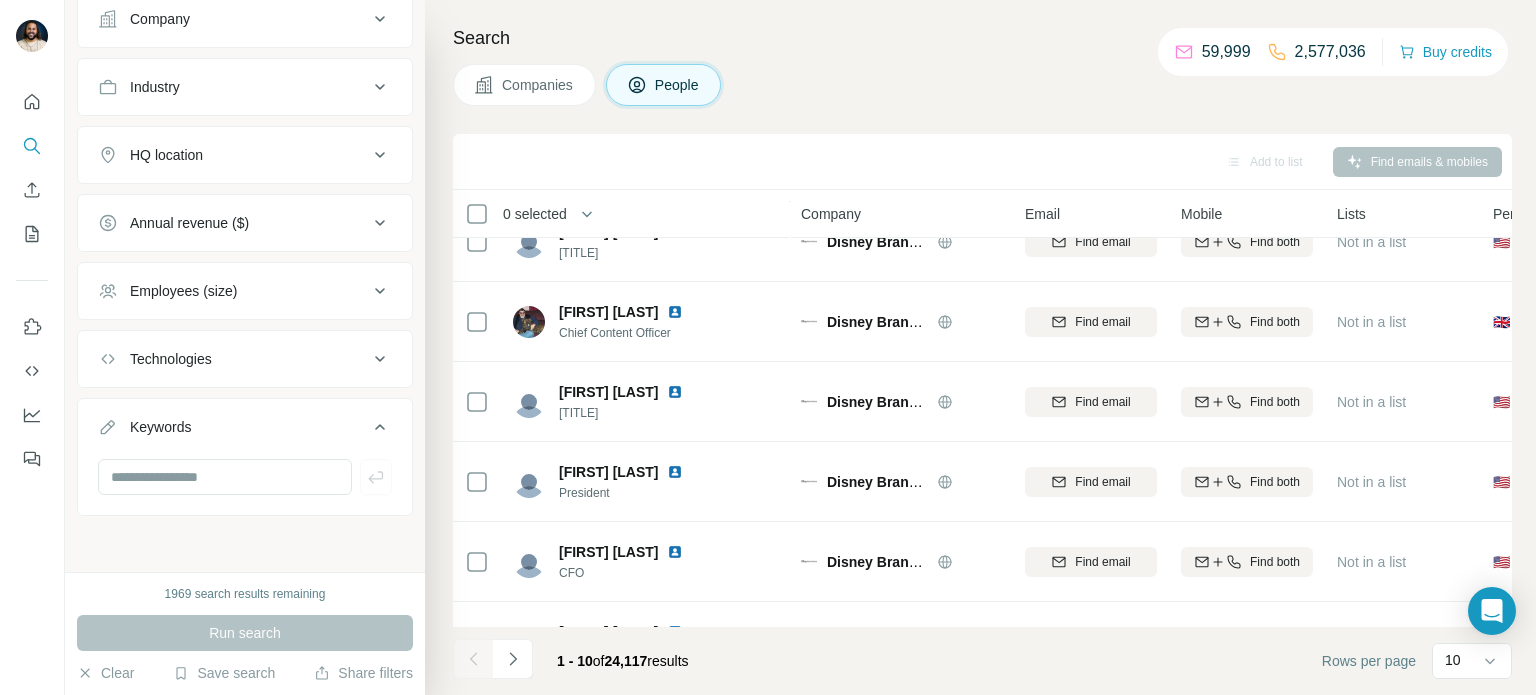 scroll, scrollTop: 476, scrollLeft: 0, axis: vertical 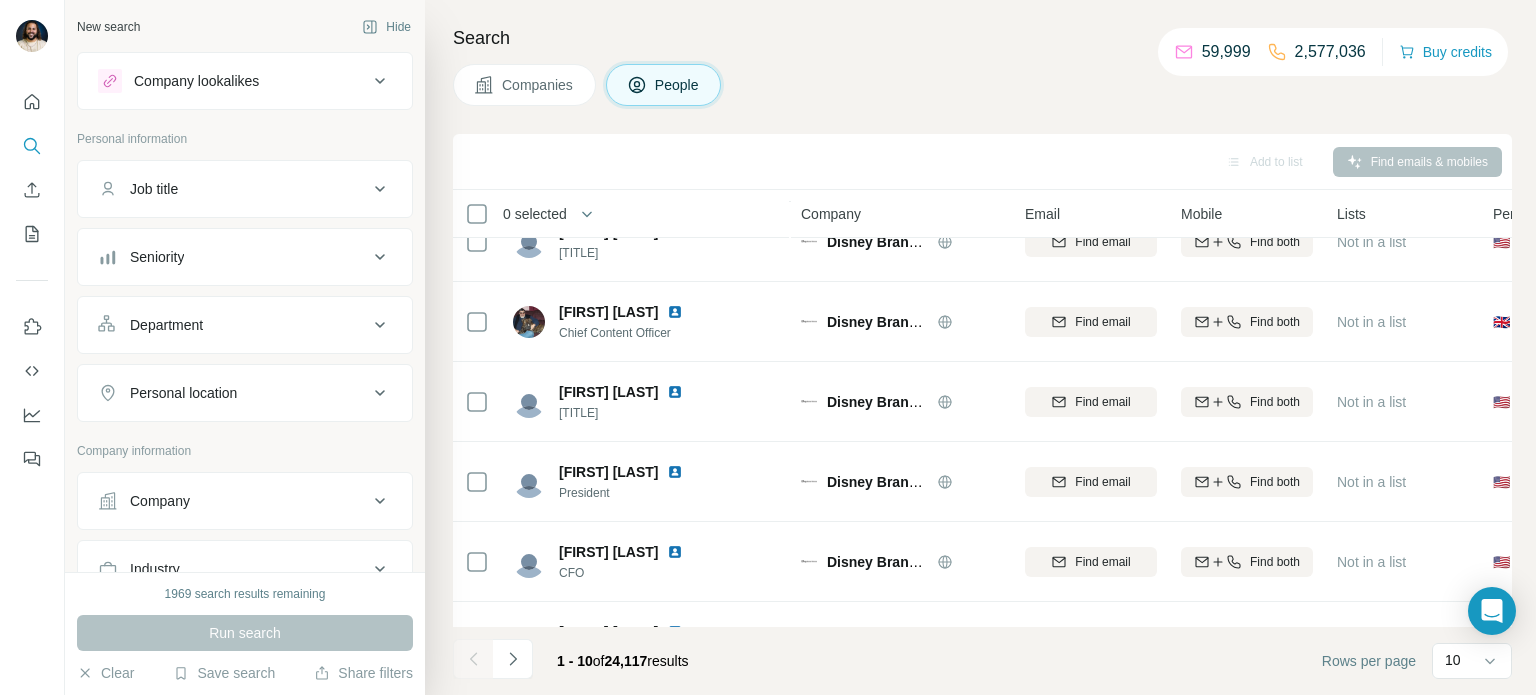 click on "Companies" at bounding box center [524, 85] 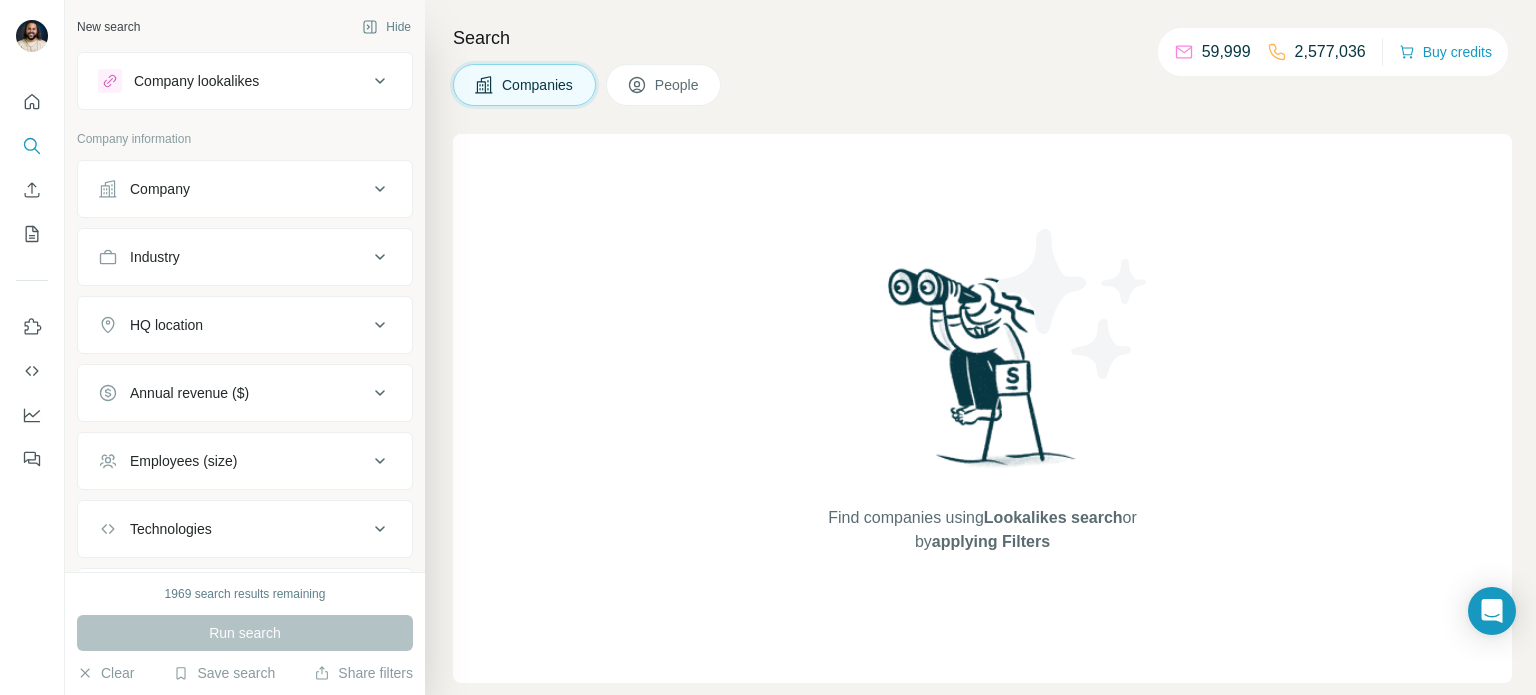 click on "People" at bounding box center (678, 85) 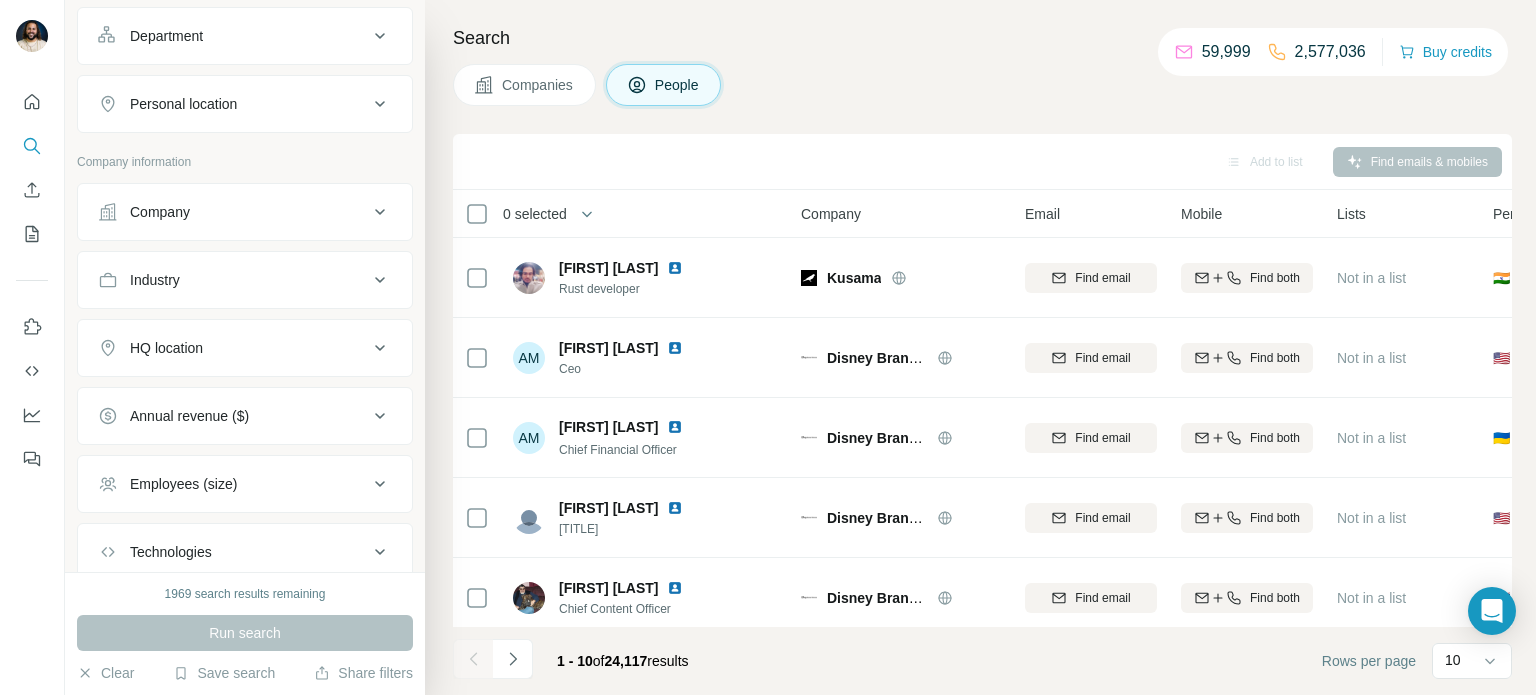 scroll, scrollTop: 476, scrollLeft: 0, axis: vertical 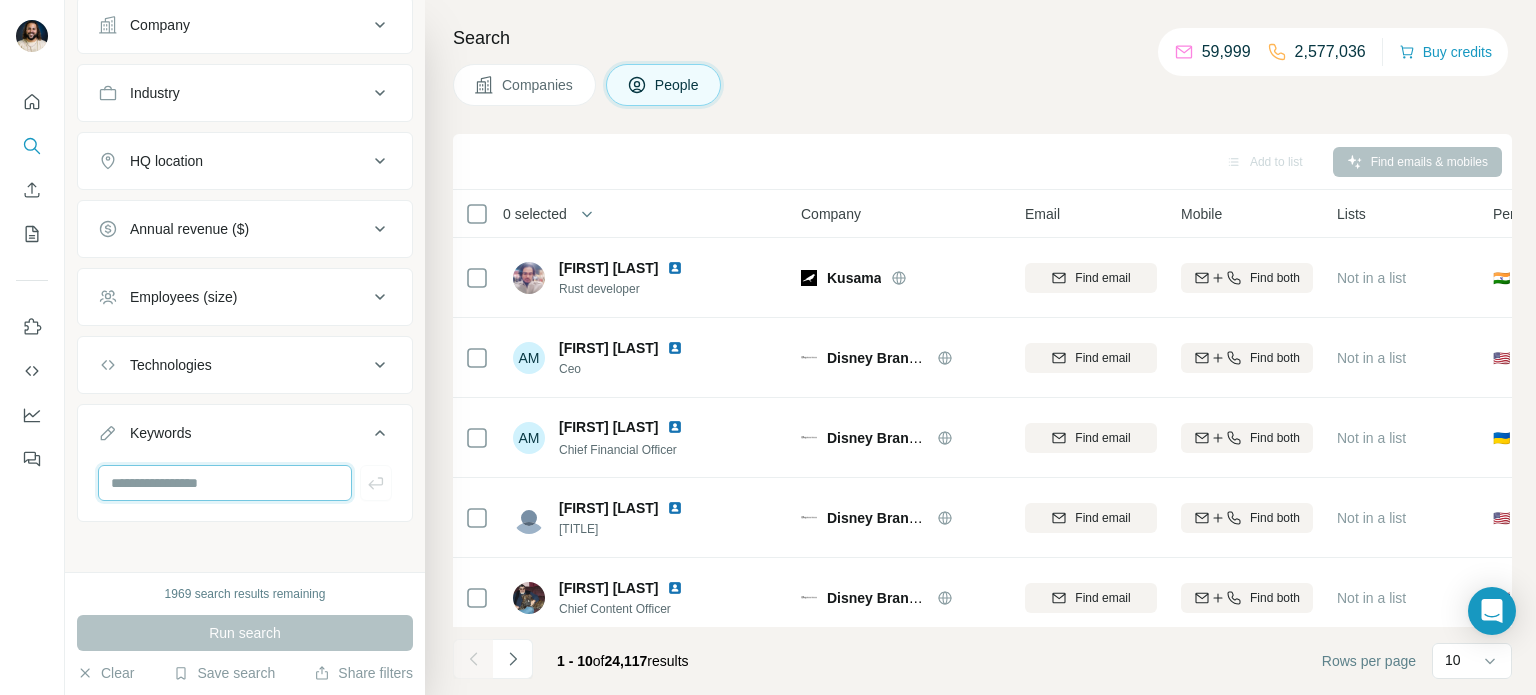 click at bounding box center (225, 483) 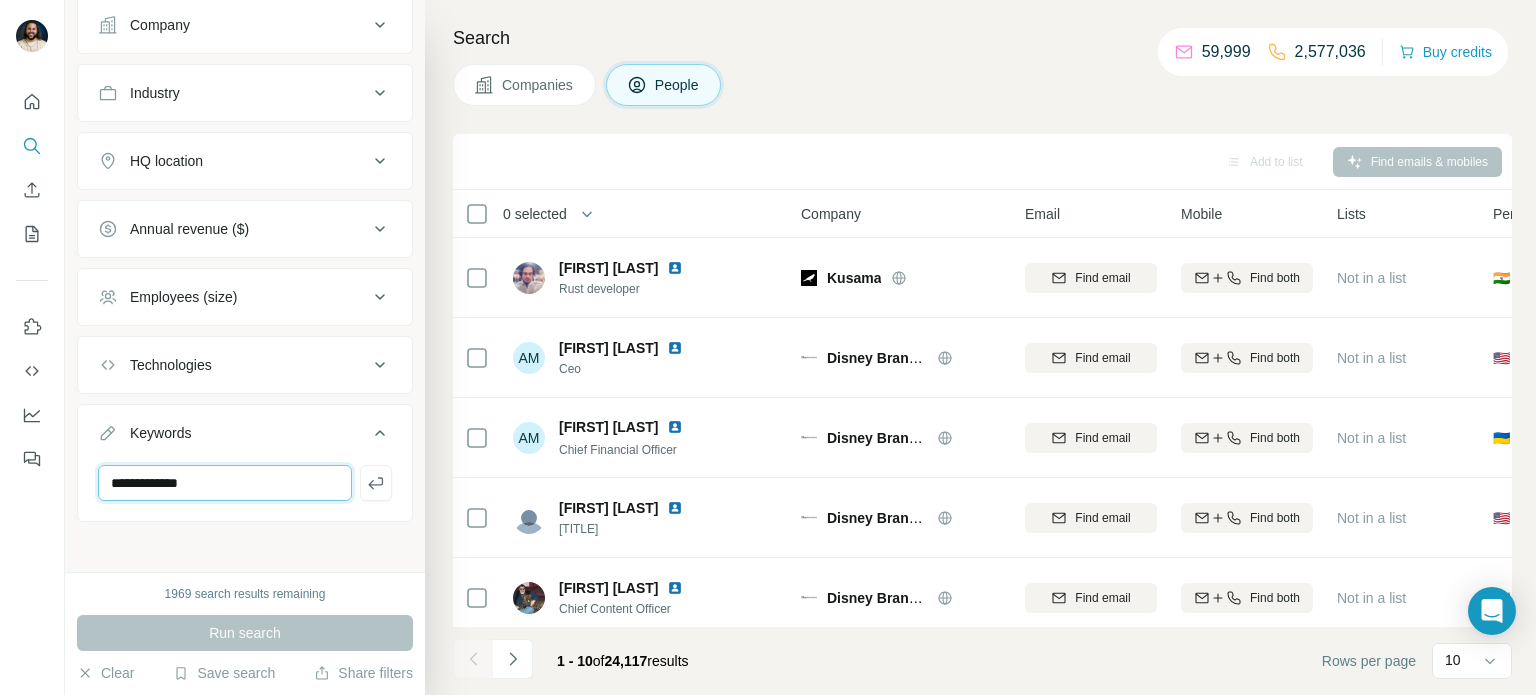 type on "**********" 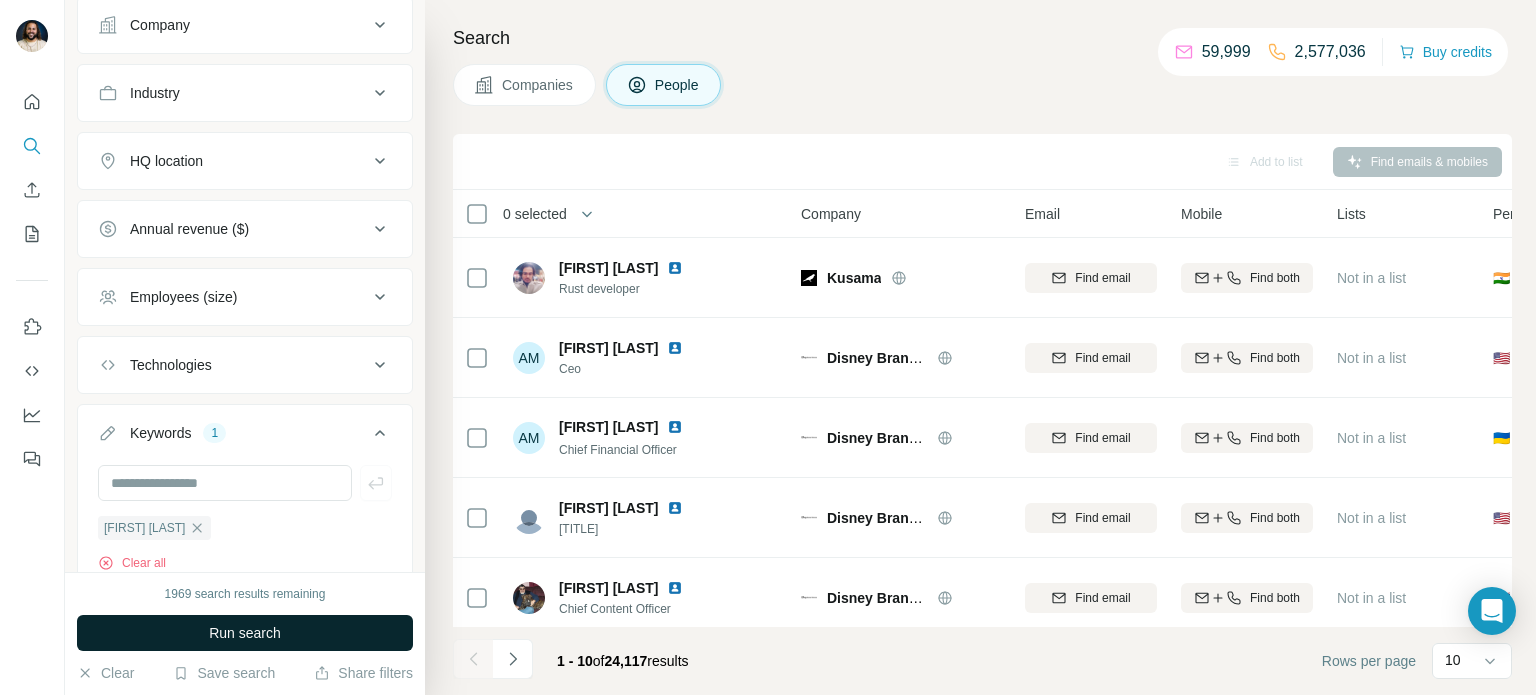 click on "Run search" at bounding box center (245, 633) 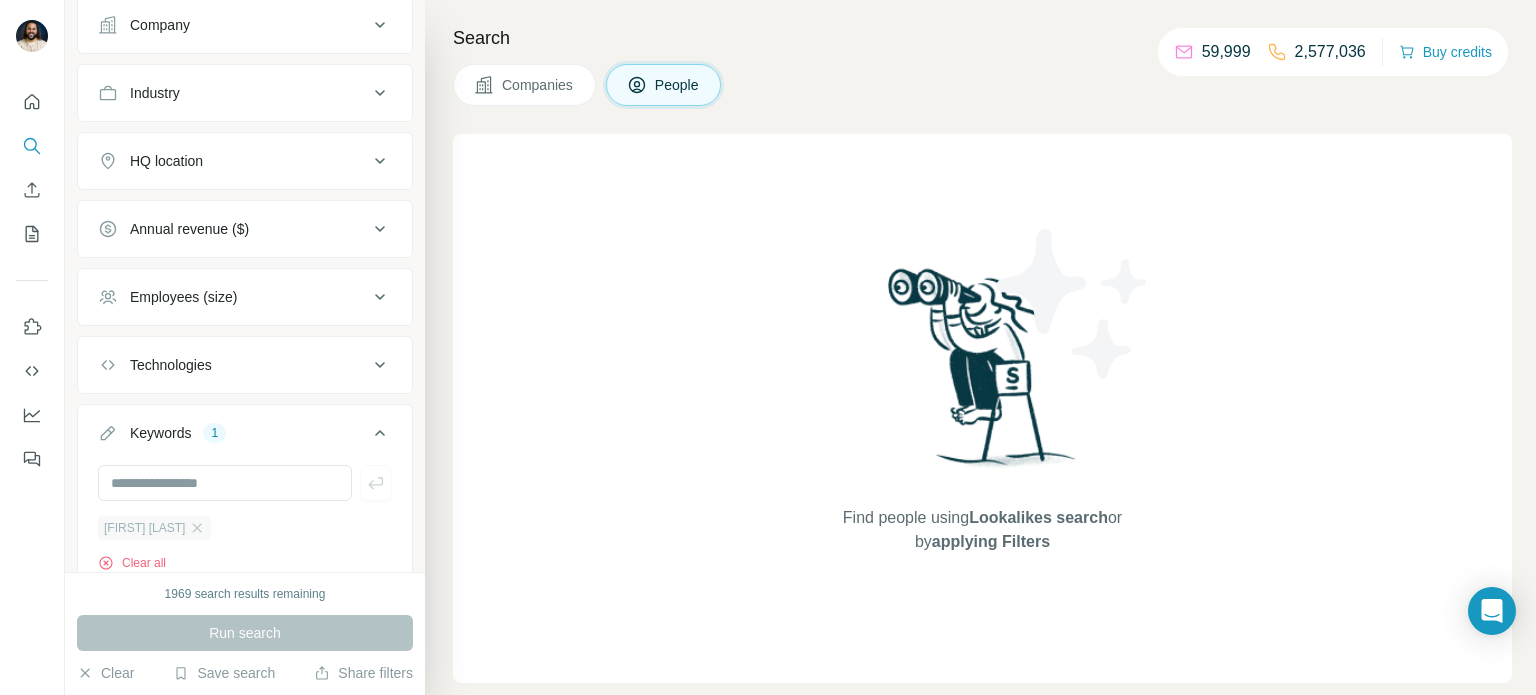 click on "[FIRST] [LAST]" at bounding box center (154, 528) 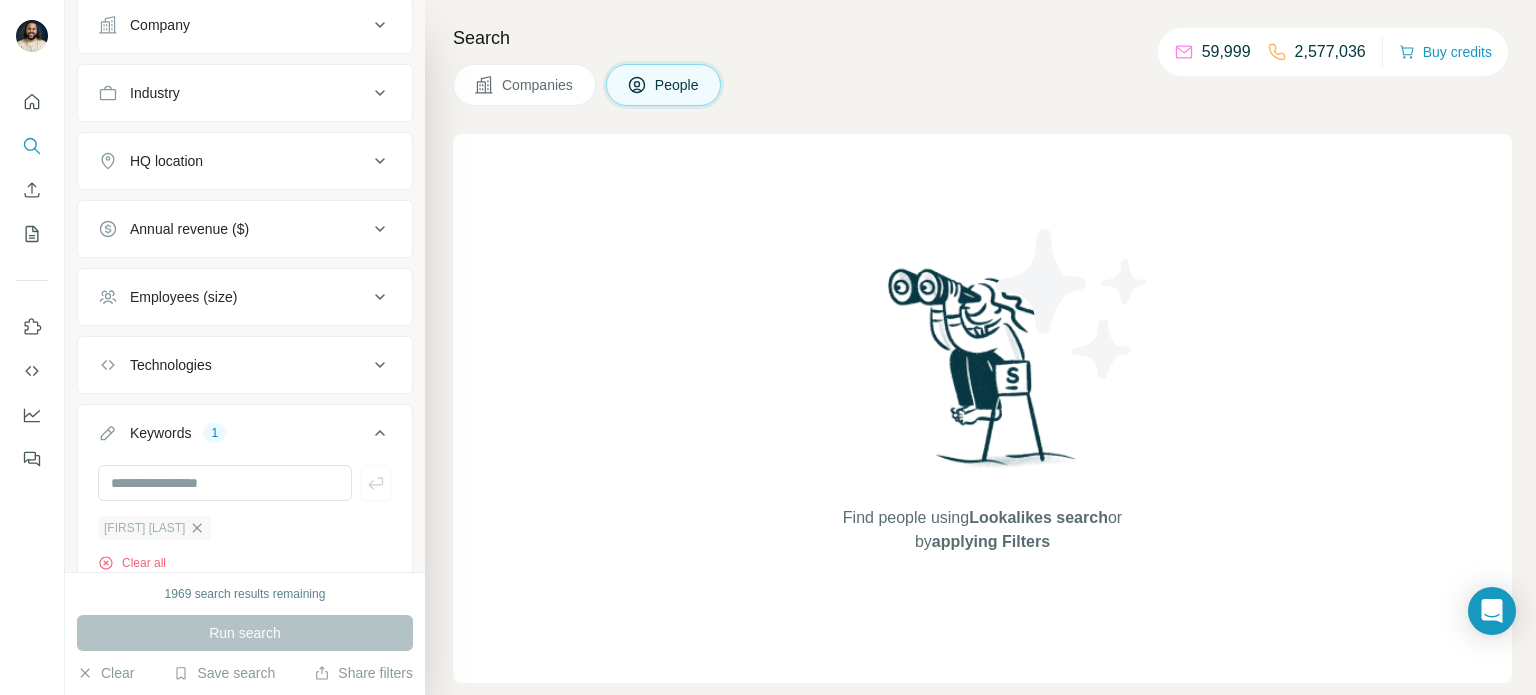 click 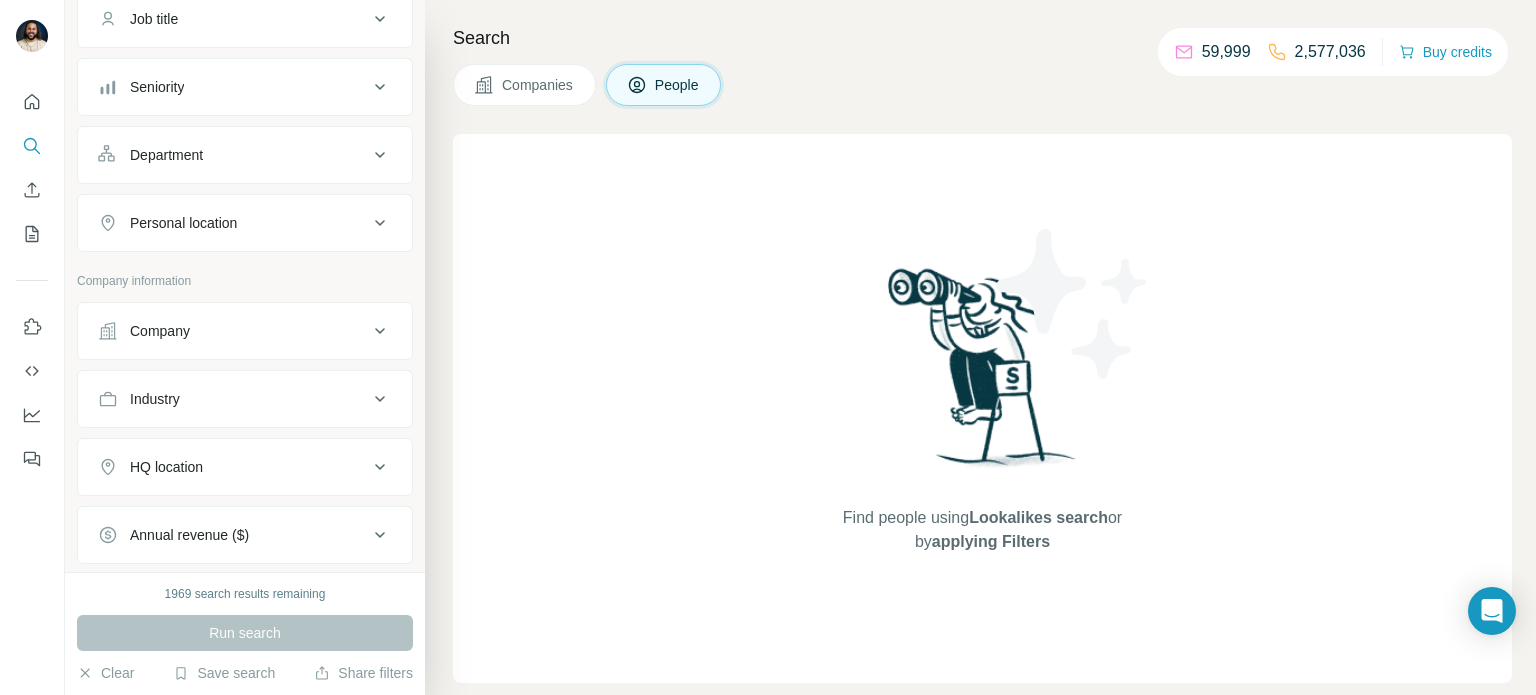 scroll, scrollTop: 152, scrollLeft: 0, axis: vertical 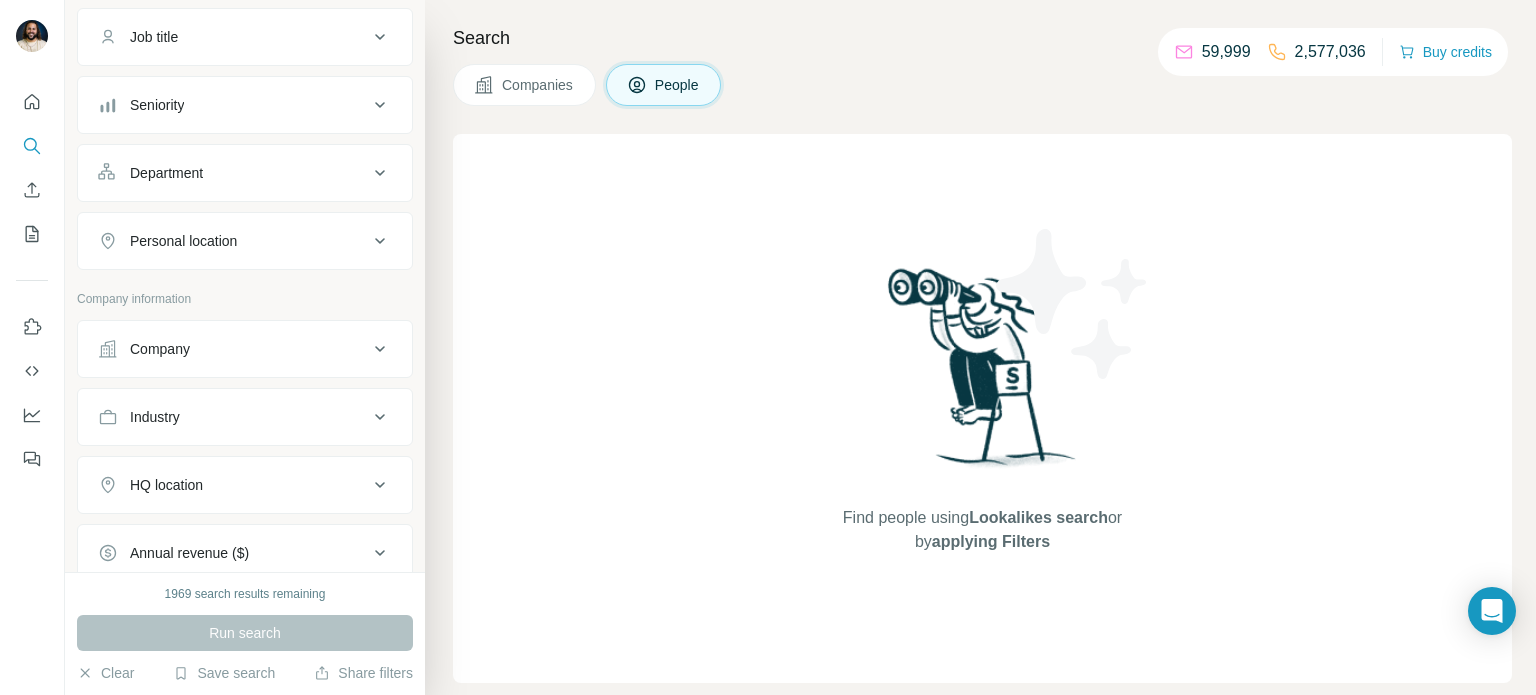 click 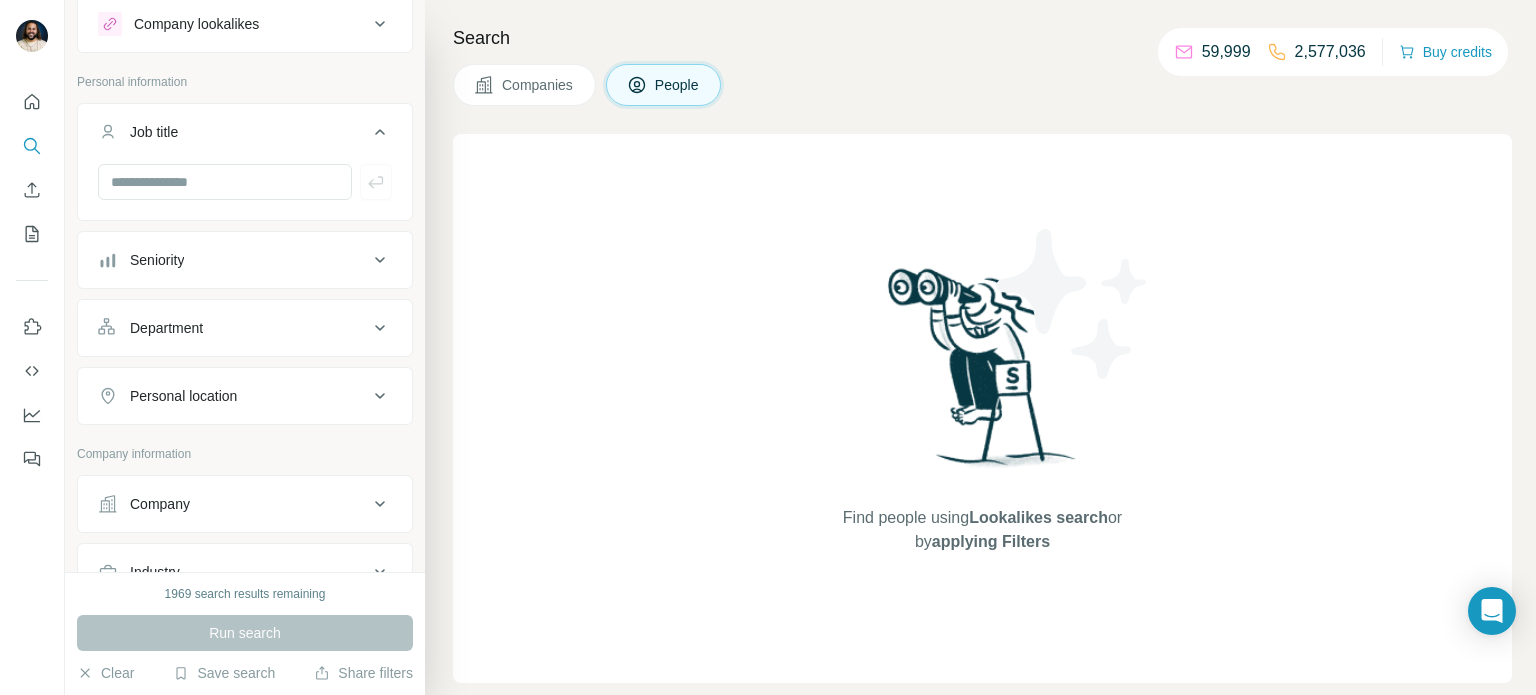 scroll, scrollTop: 0, scrollLeft: 0, axis: both 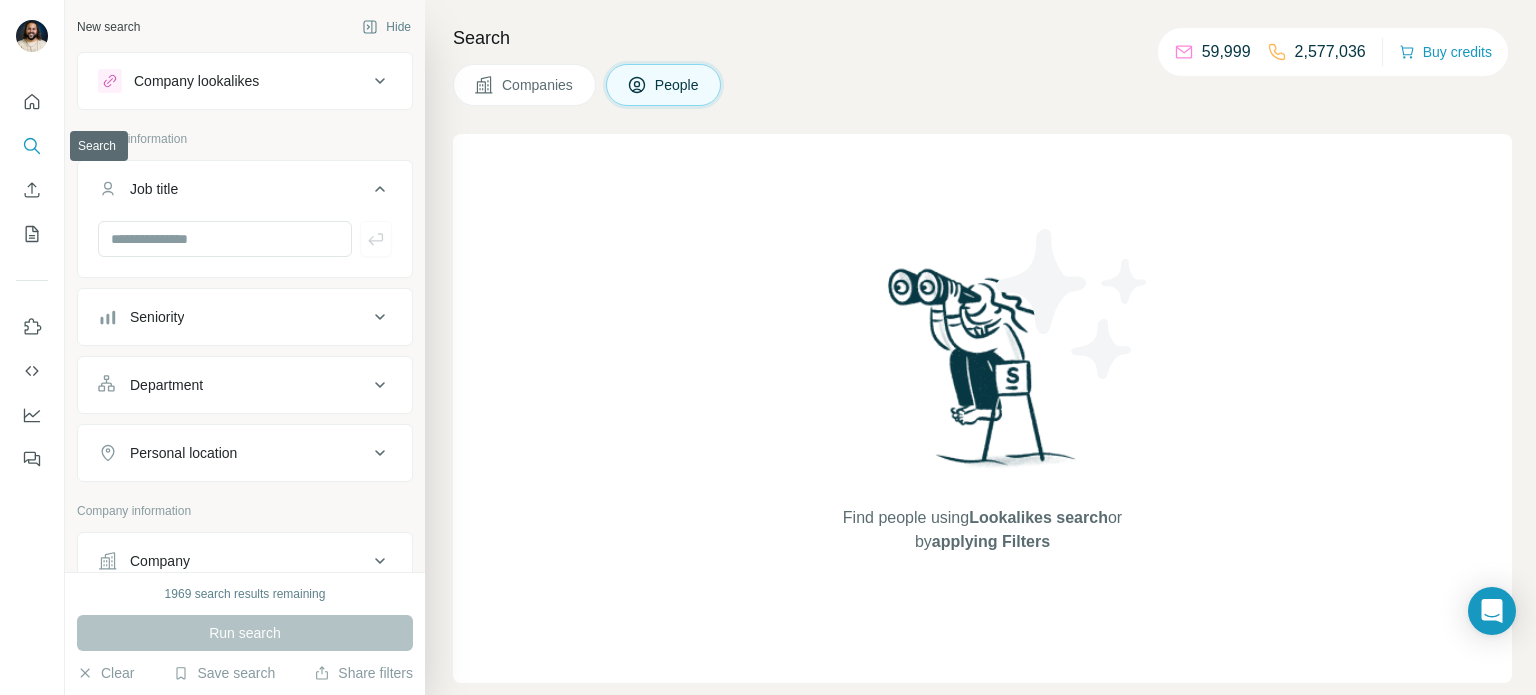click 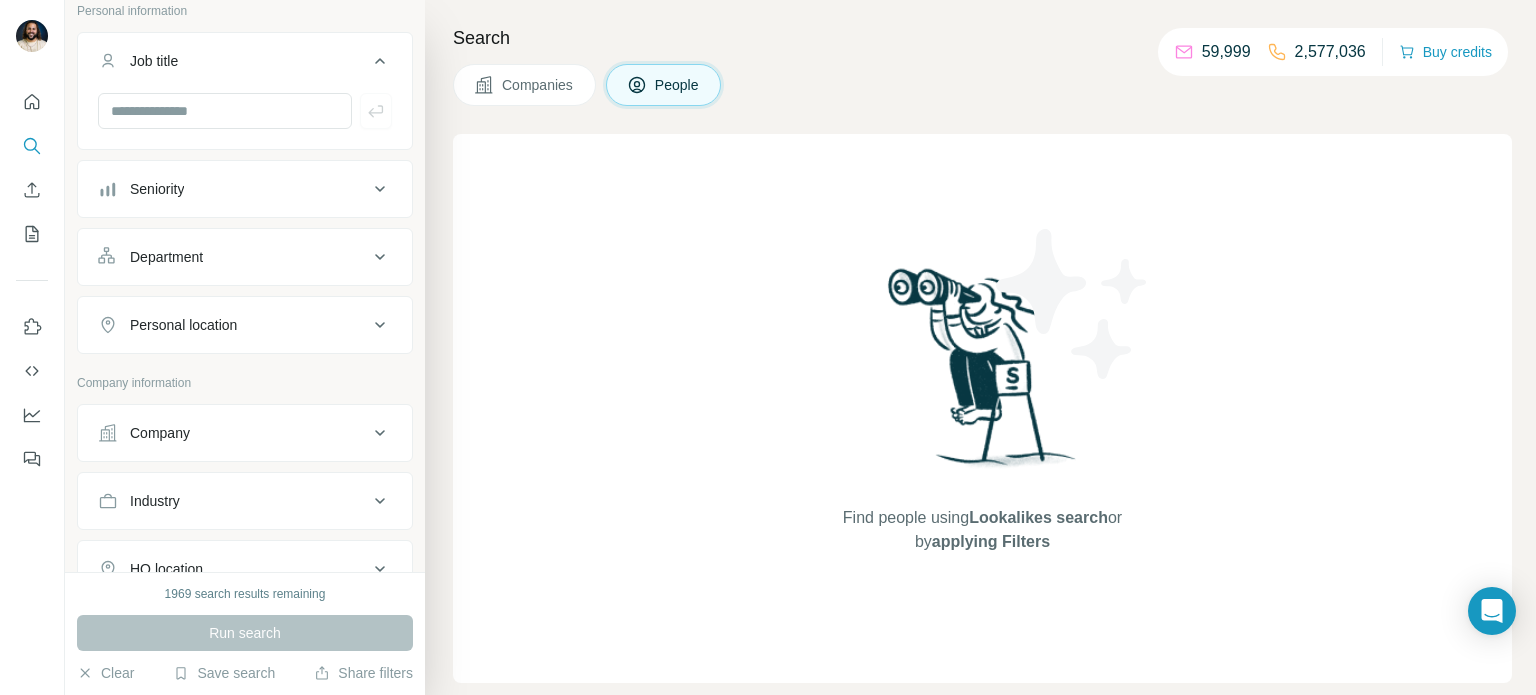 scroll, scrollTop: 156, scrollLeft: 0, axis: vertical 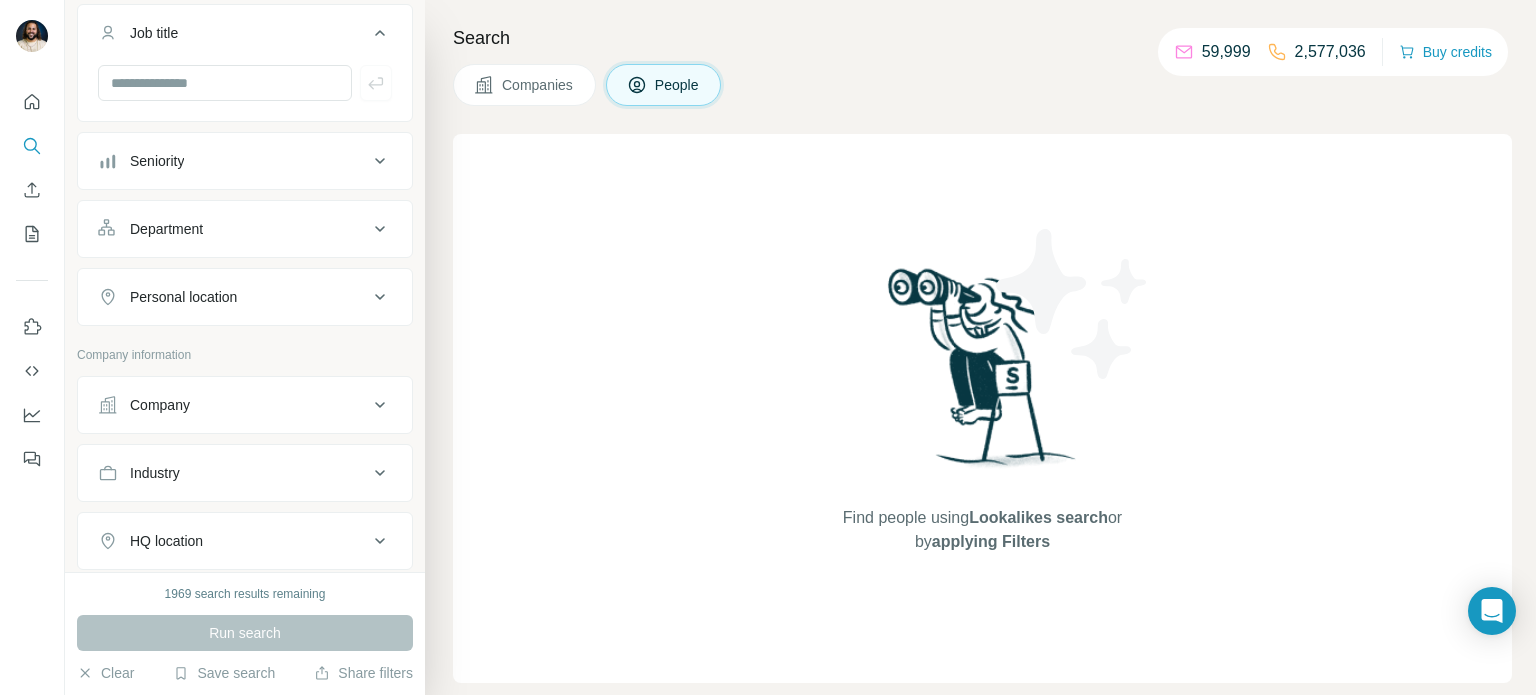 click on "Companies" at bounding box center [538, 85] 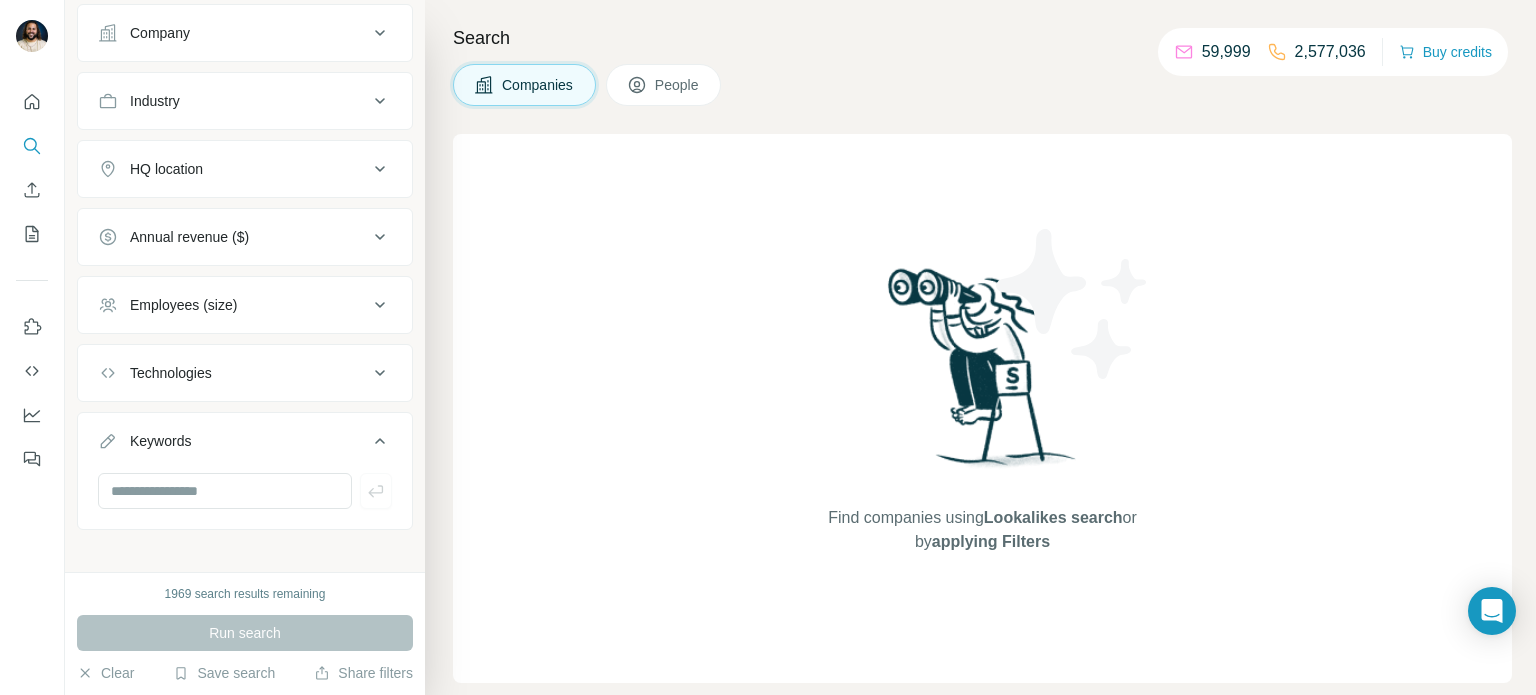 scroll, scrollTop: 0, scrollLeft: 0, axis: both 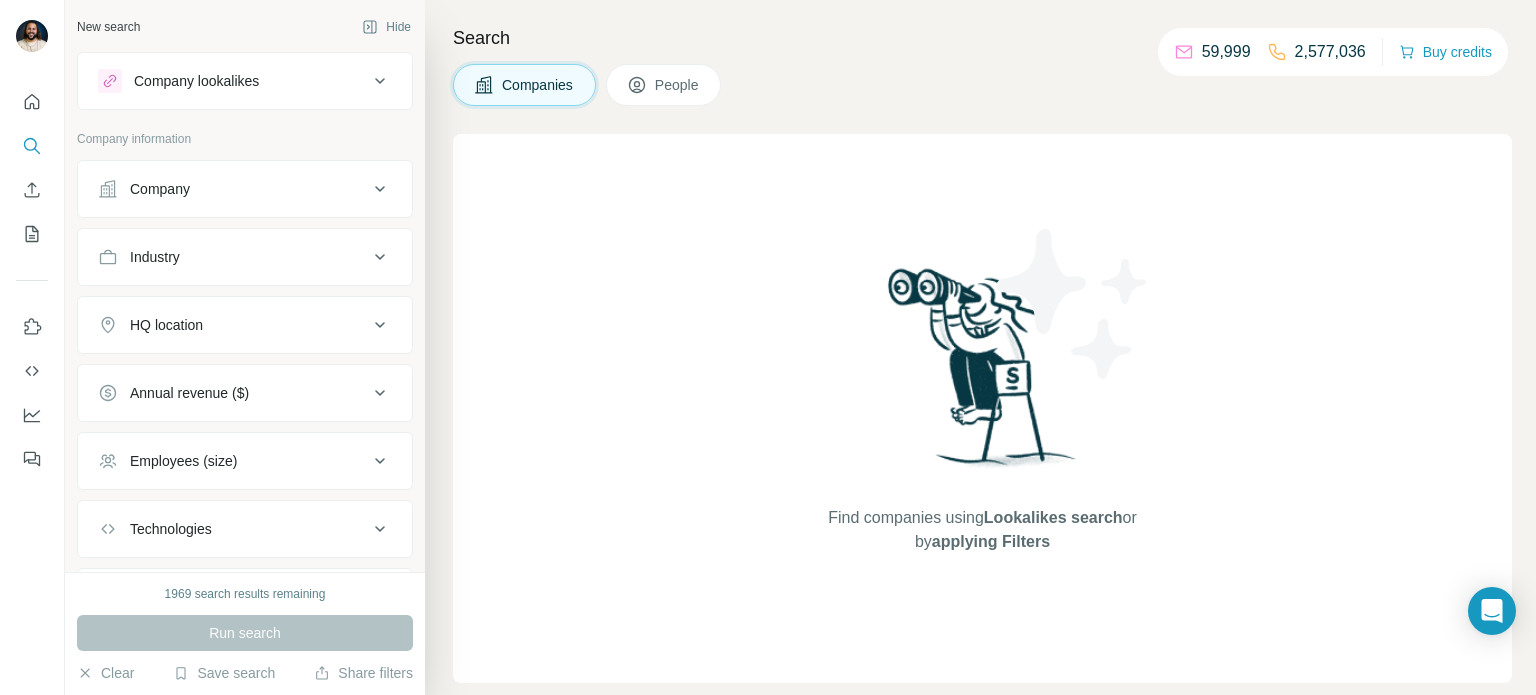 click on "People" at bounding box center [664, 85] 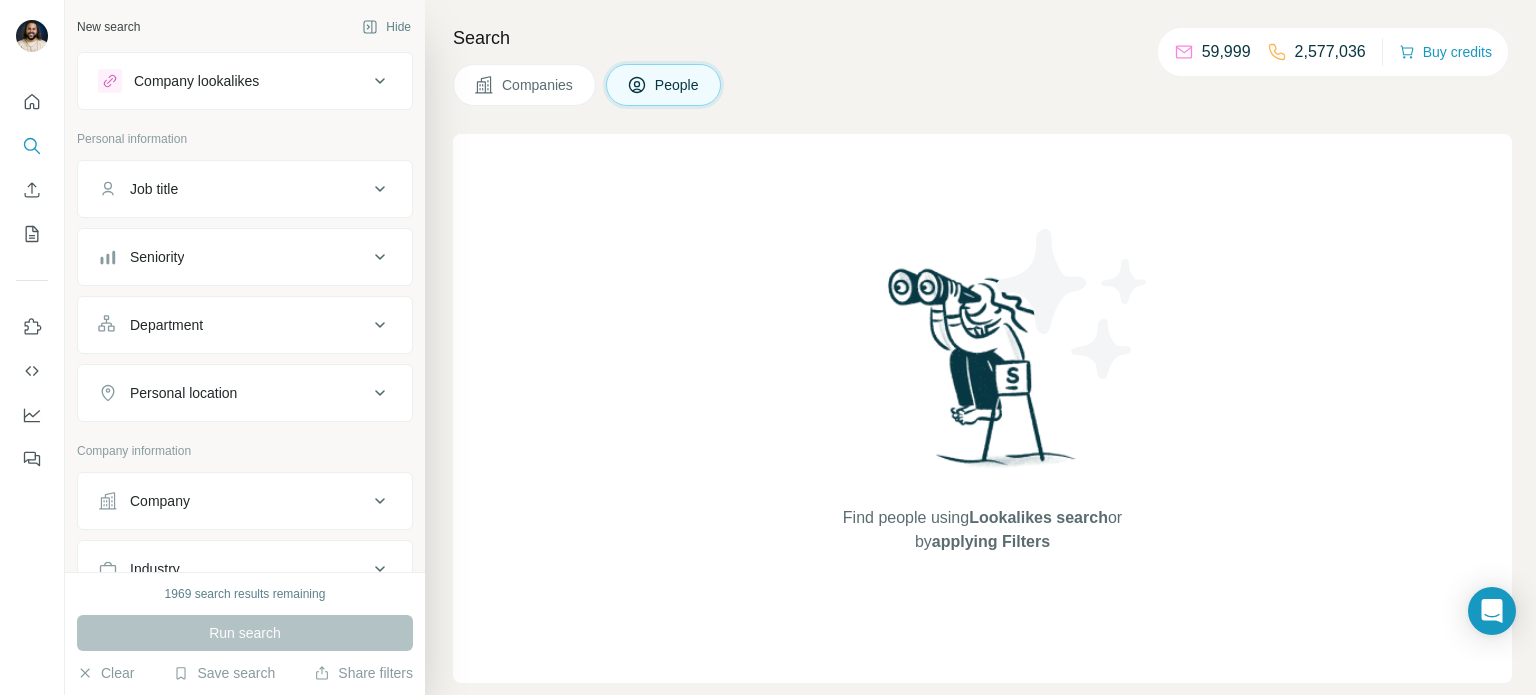 click on "Companies" at bounding box center [538, 85] 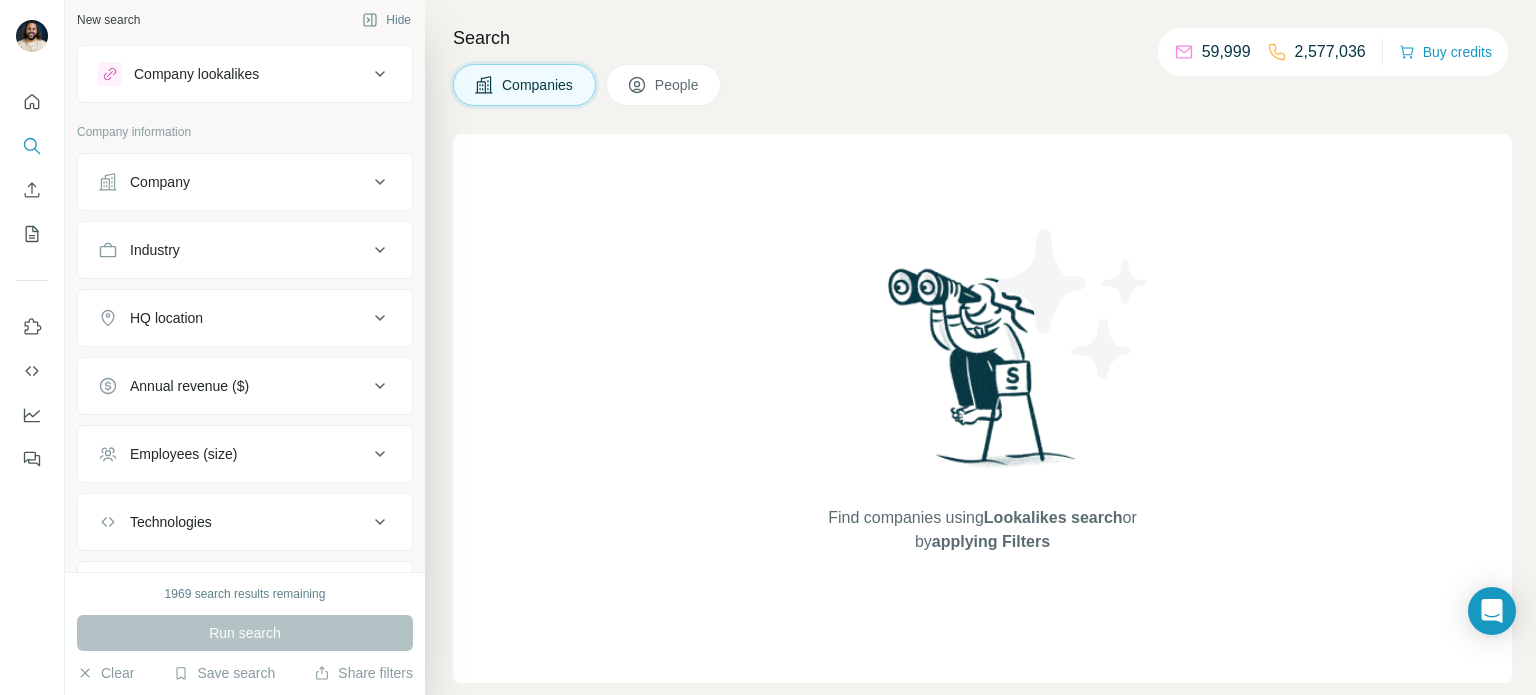 scroll, scrollTop: 0, scrollLeft: 0, axis: both 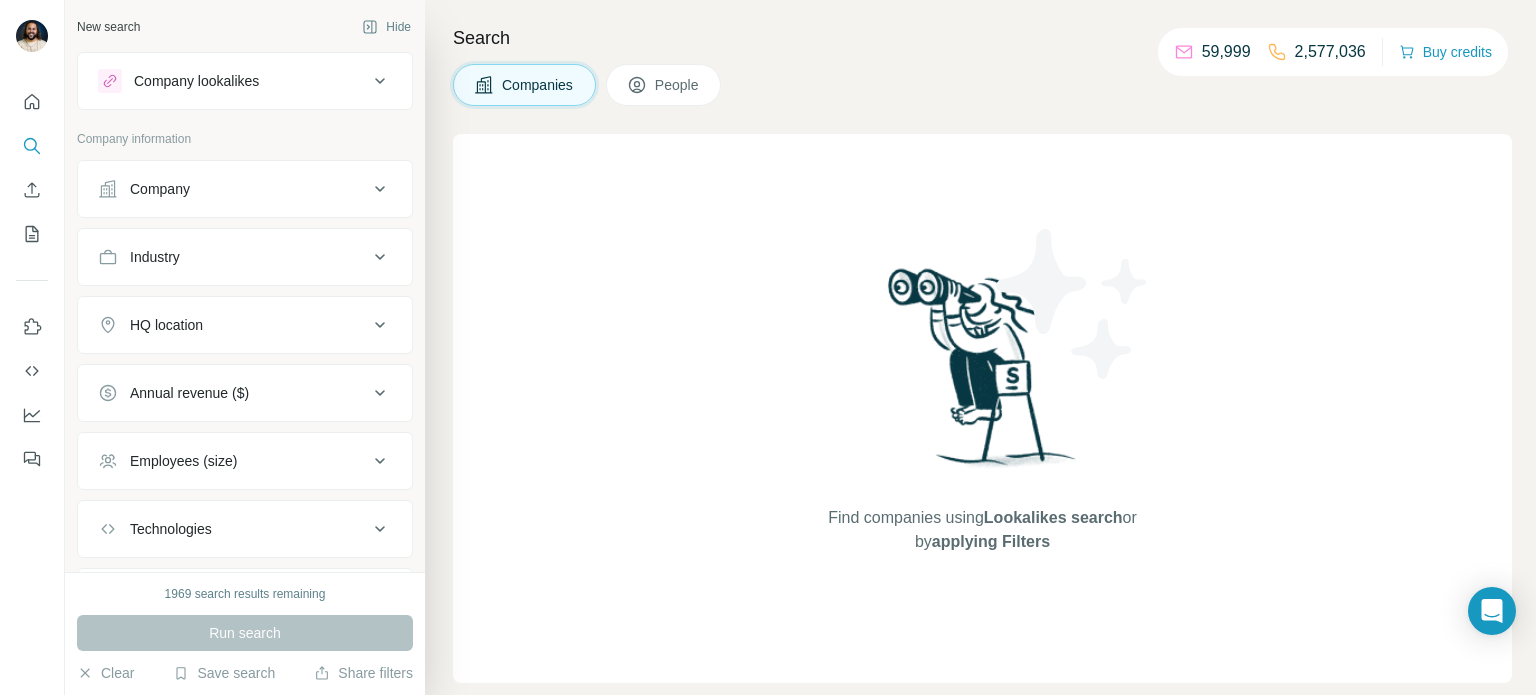 click 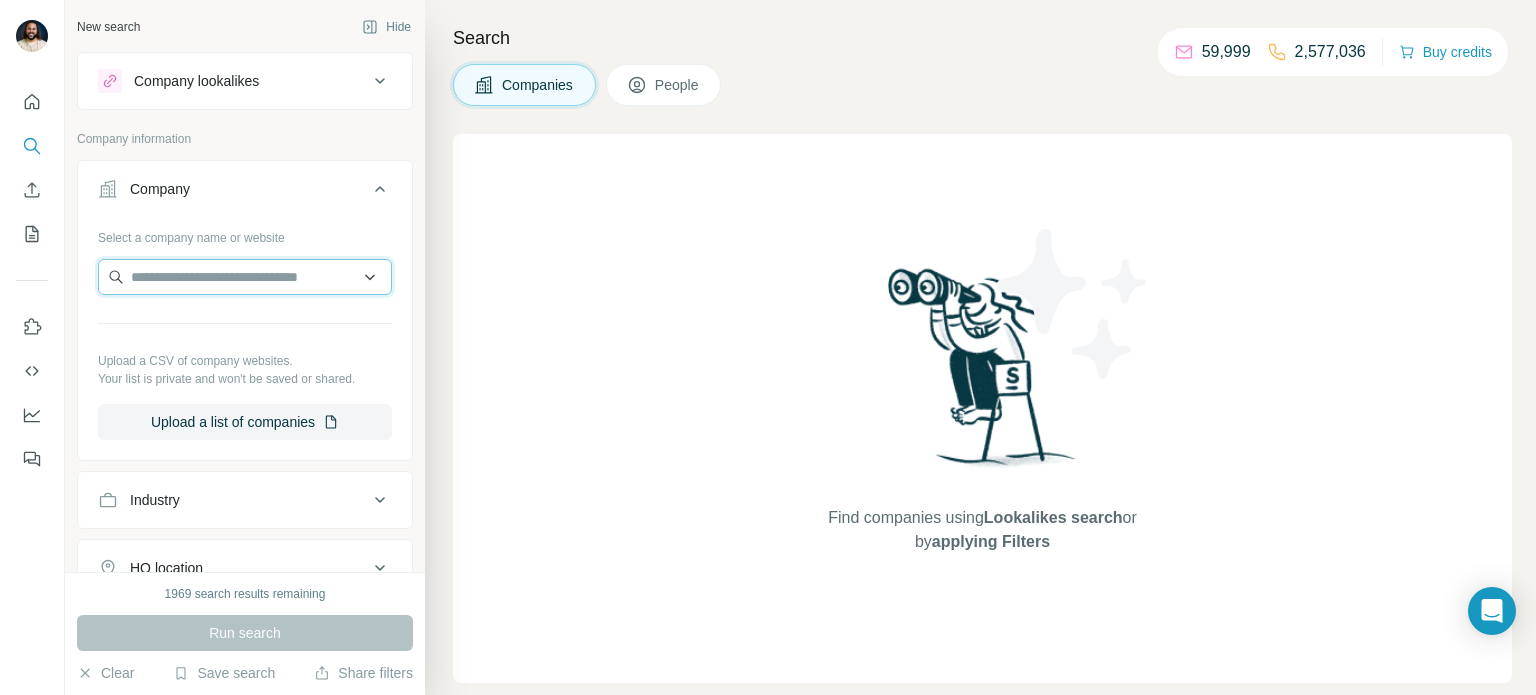 click at bounding box center [245, 277] 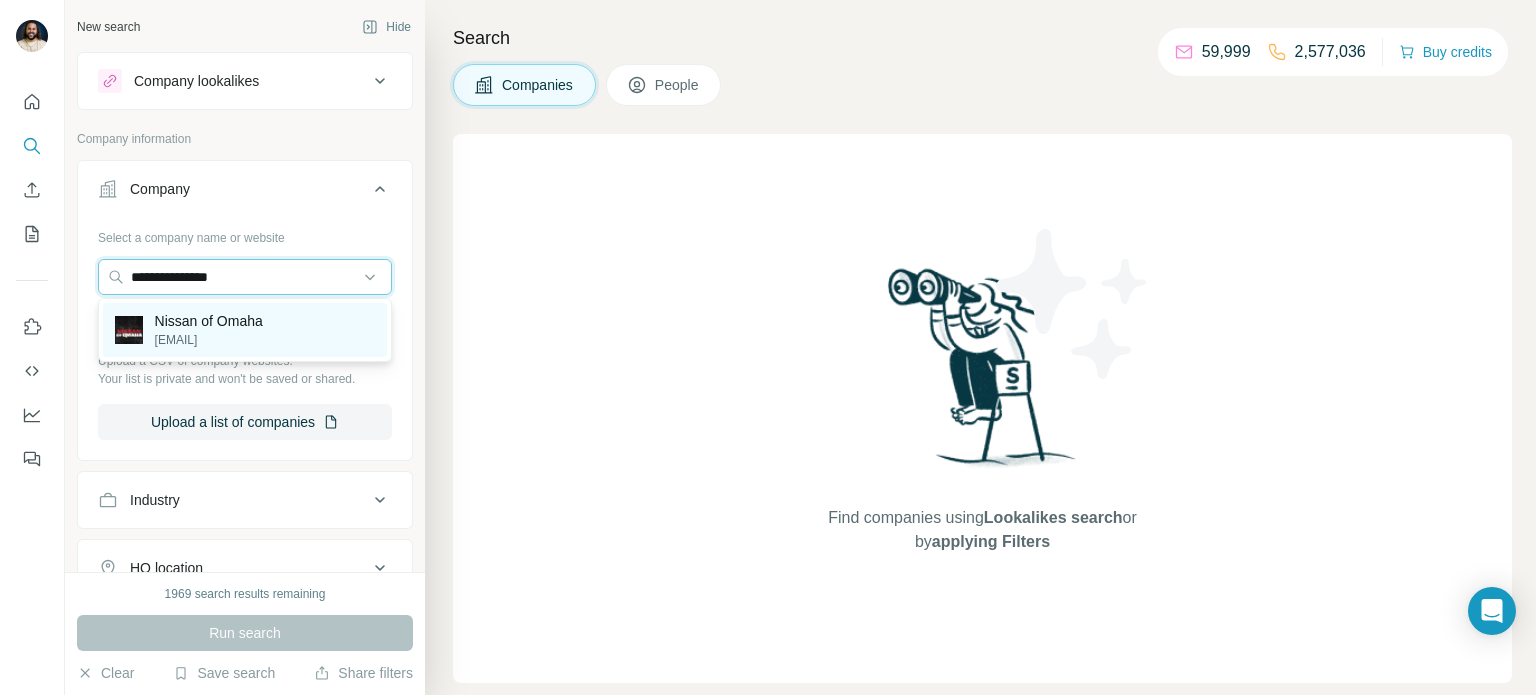 type on "**********" 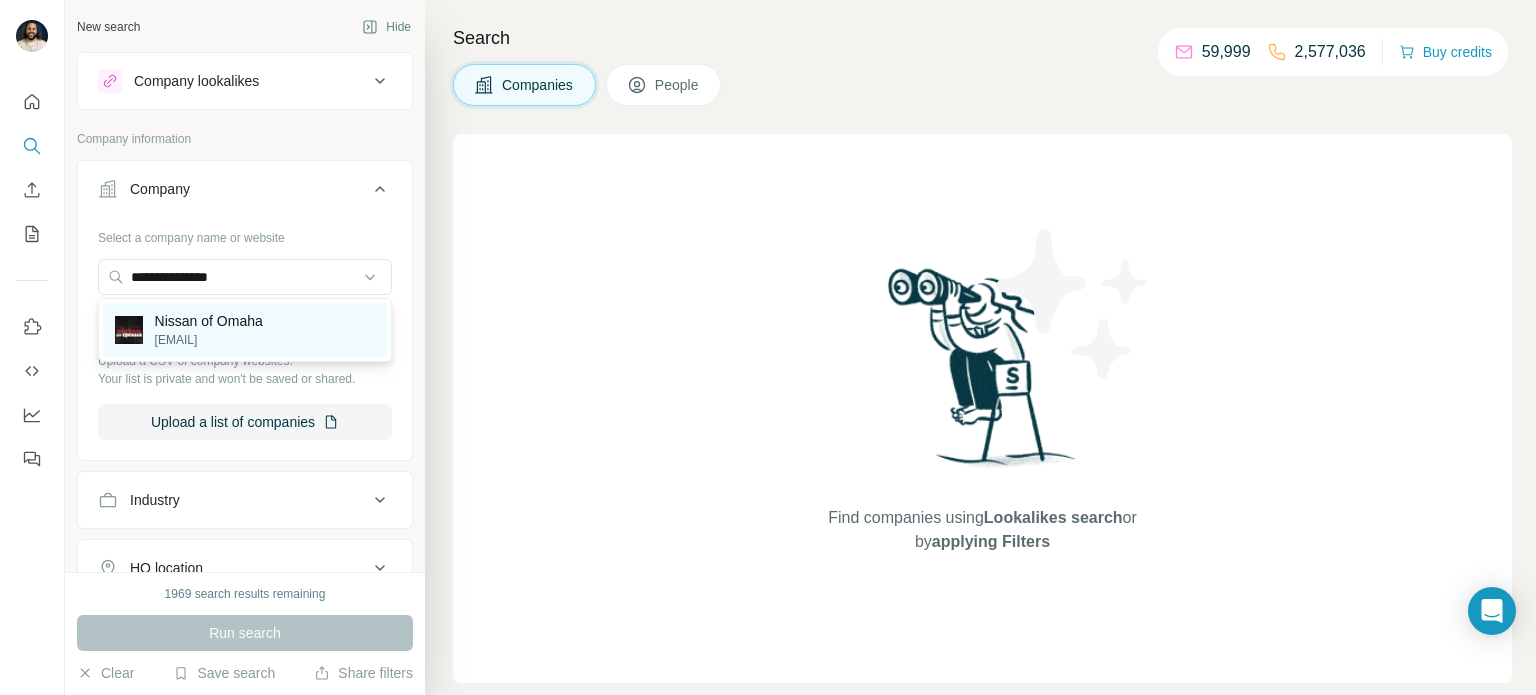 click on "Nissan of Omaha" at bounding box center (209, 321) 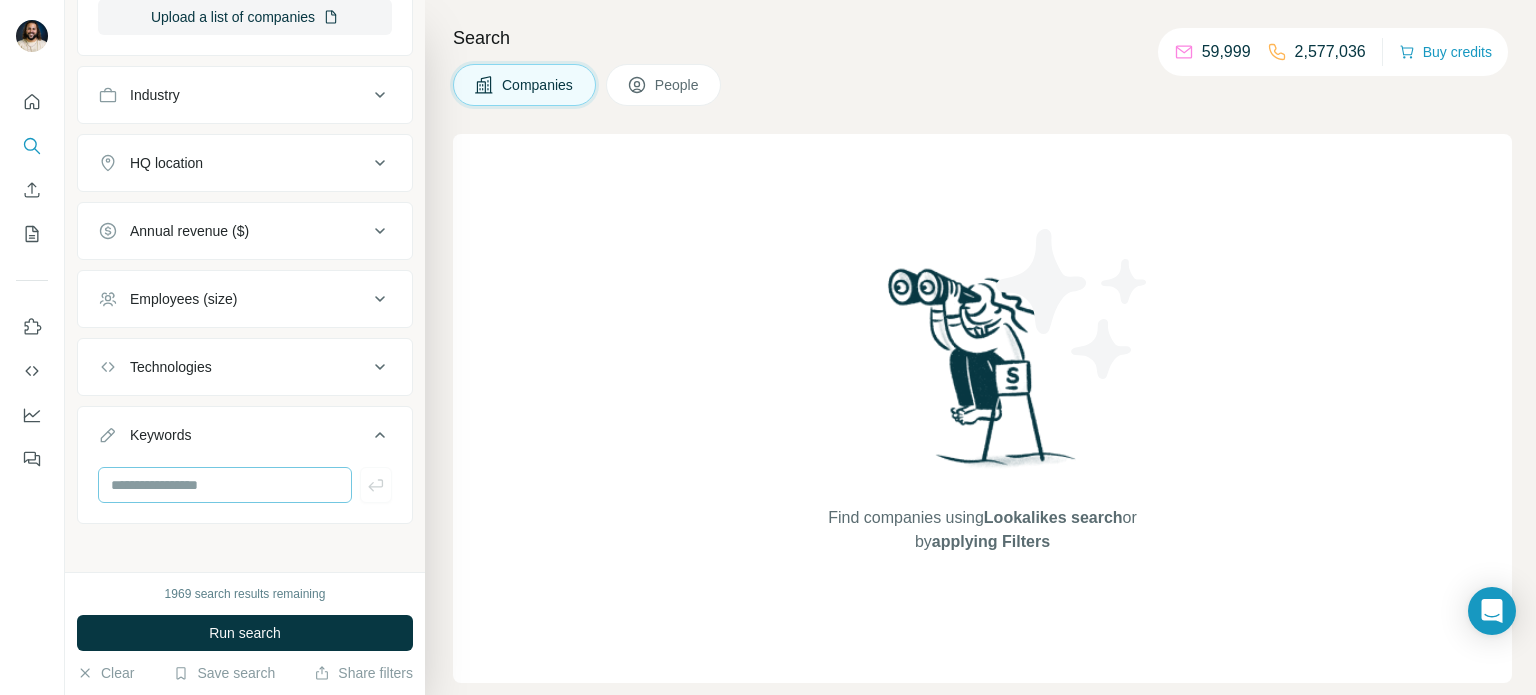scroll, scrollTop: 478, scrollLeft: 0, axis: vertical 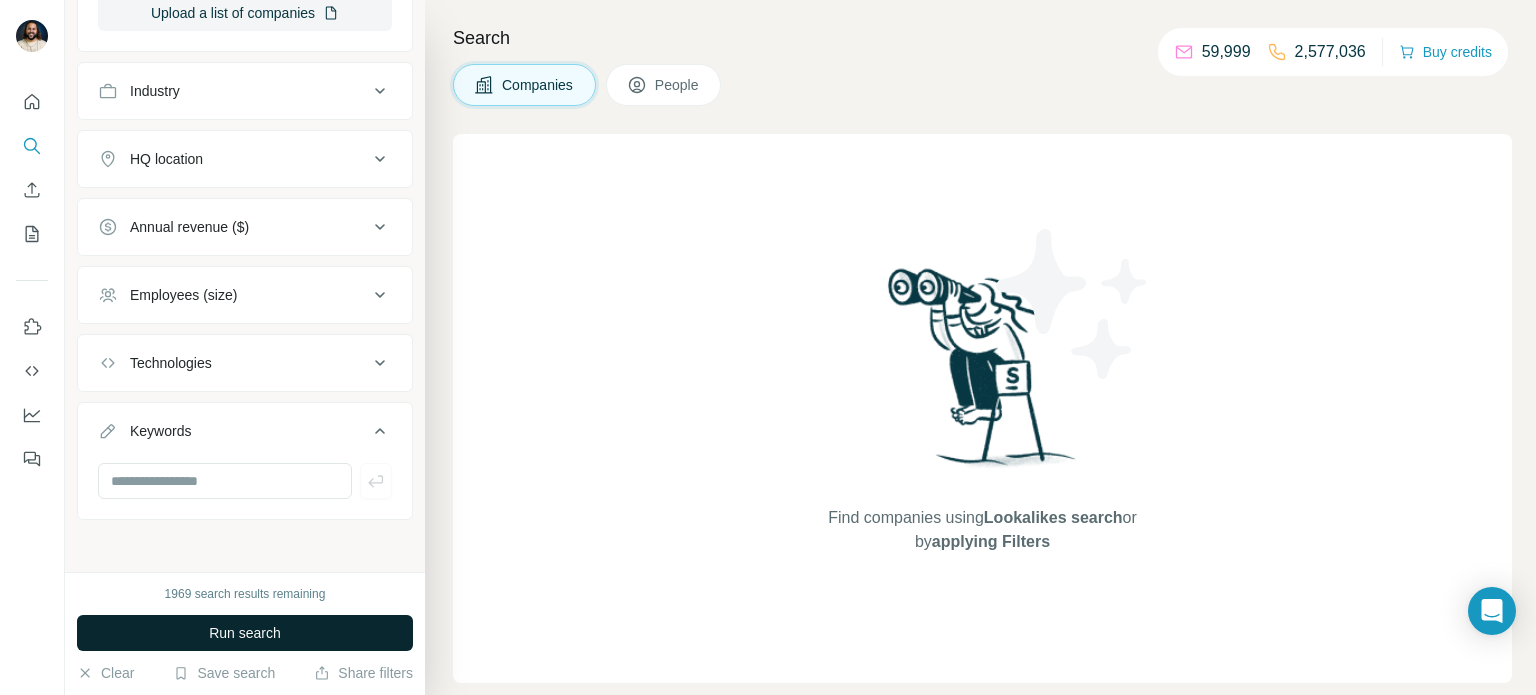 click on "Run search" at bounding box center [245, 633] 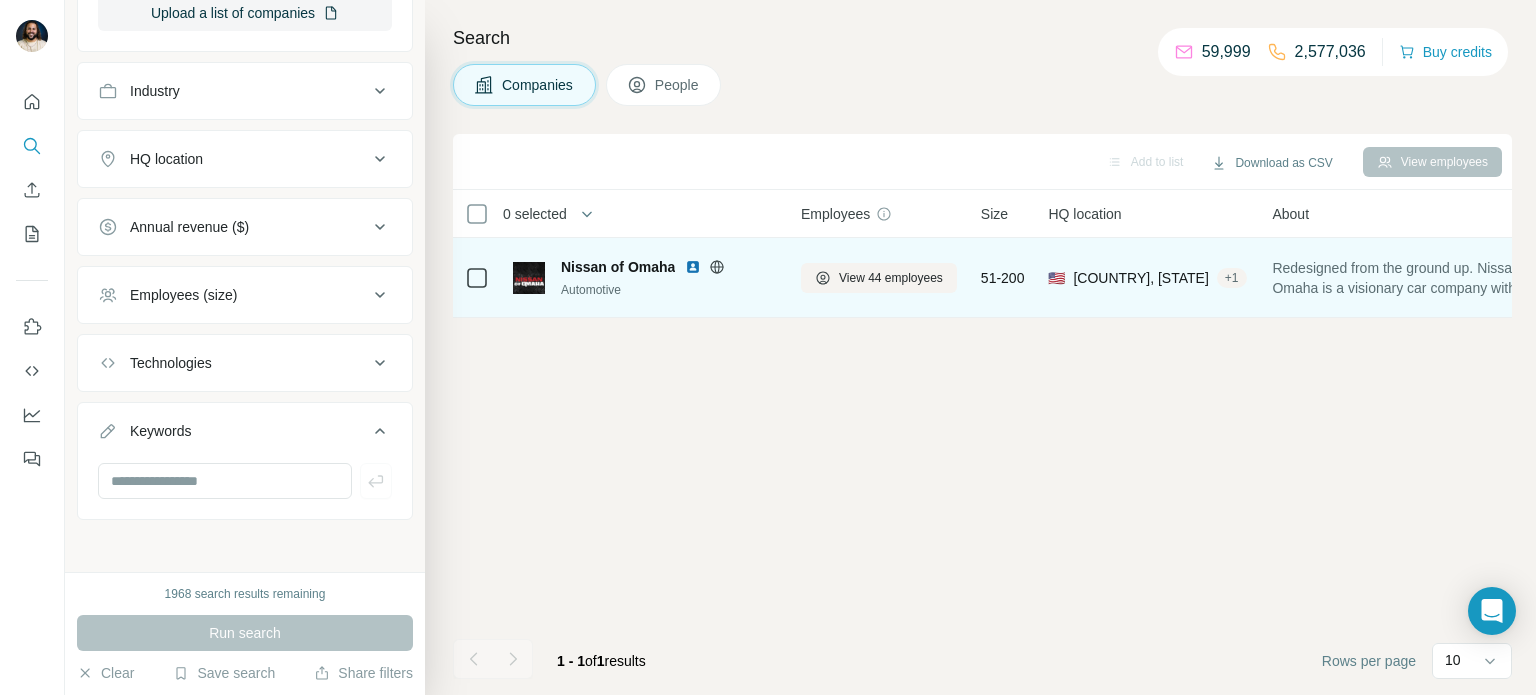 click on "Nissan of Omaha Automotive" at bounding box center (645, 278) 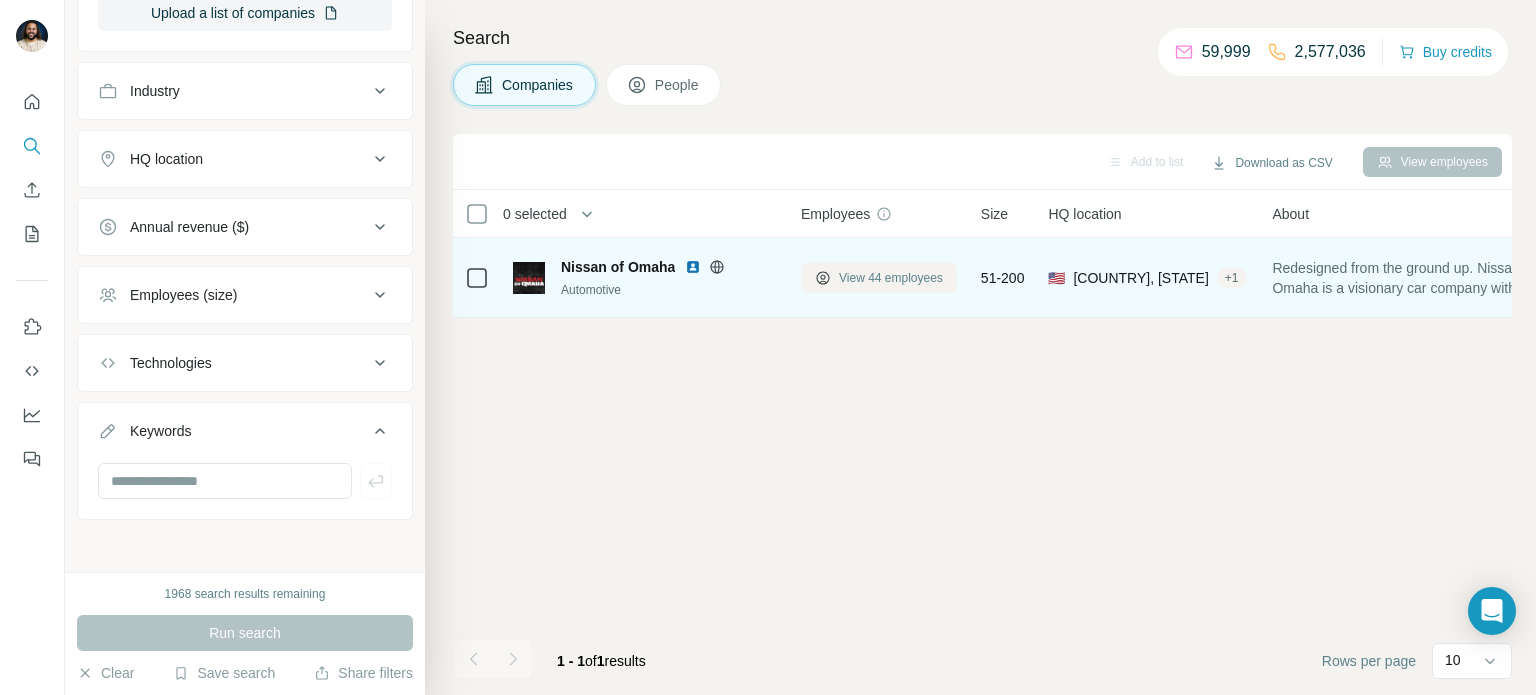 click on "View 44 employees" at bounding box center [879, 278] 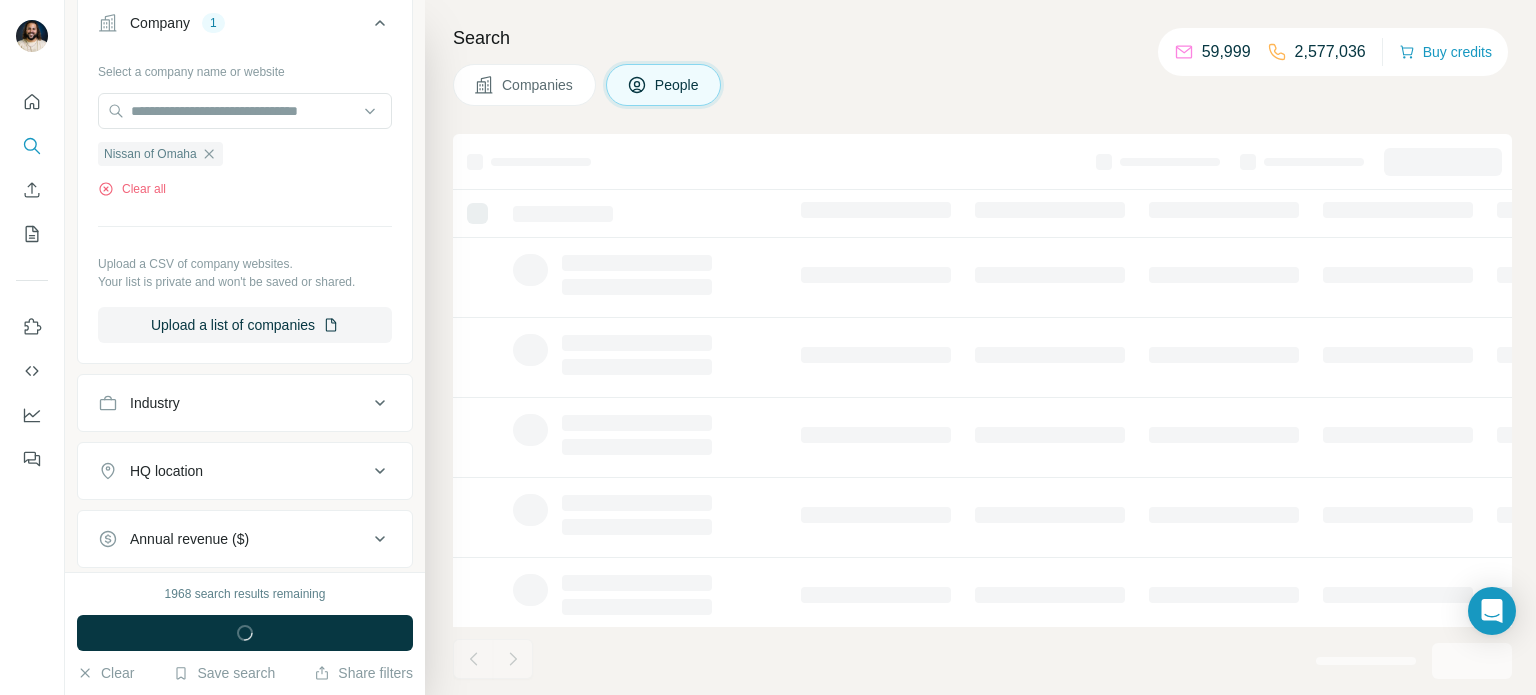 scroll, scrollTop: 788, scrollLeft: 0, axis: vertical 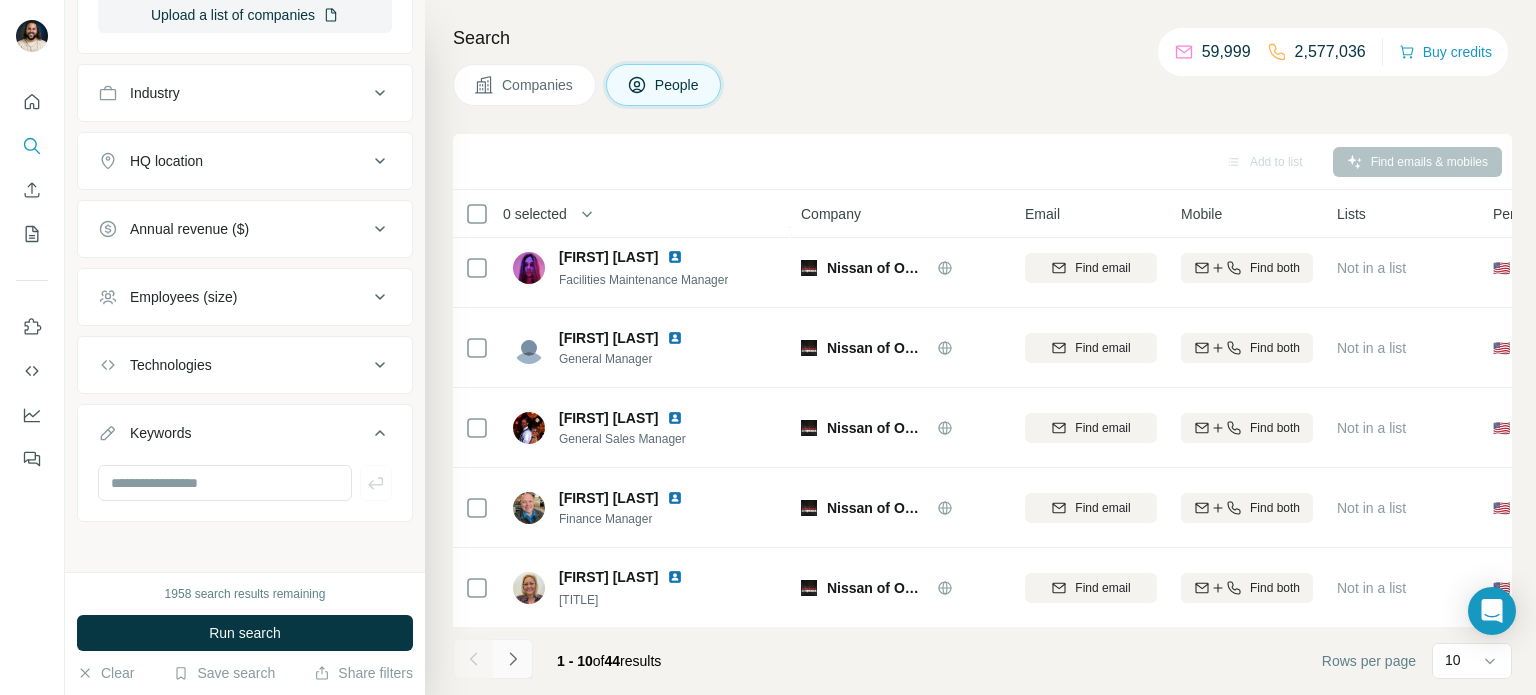 click 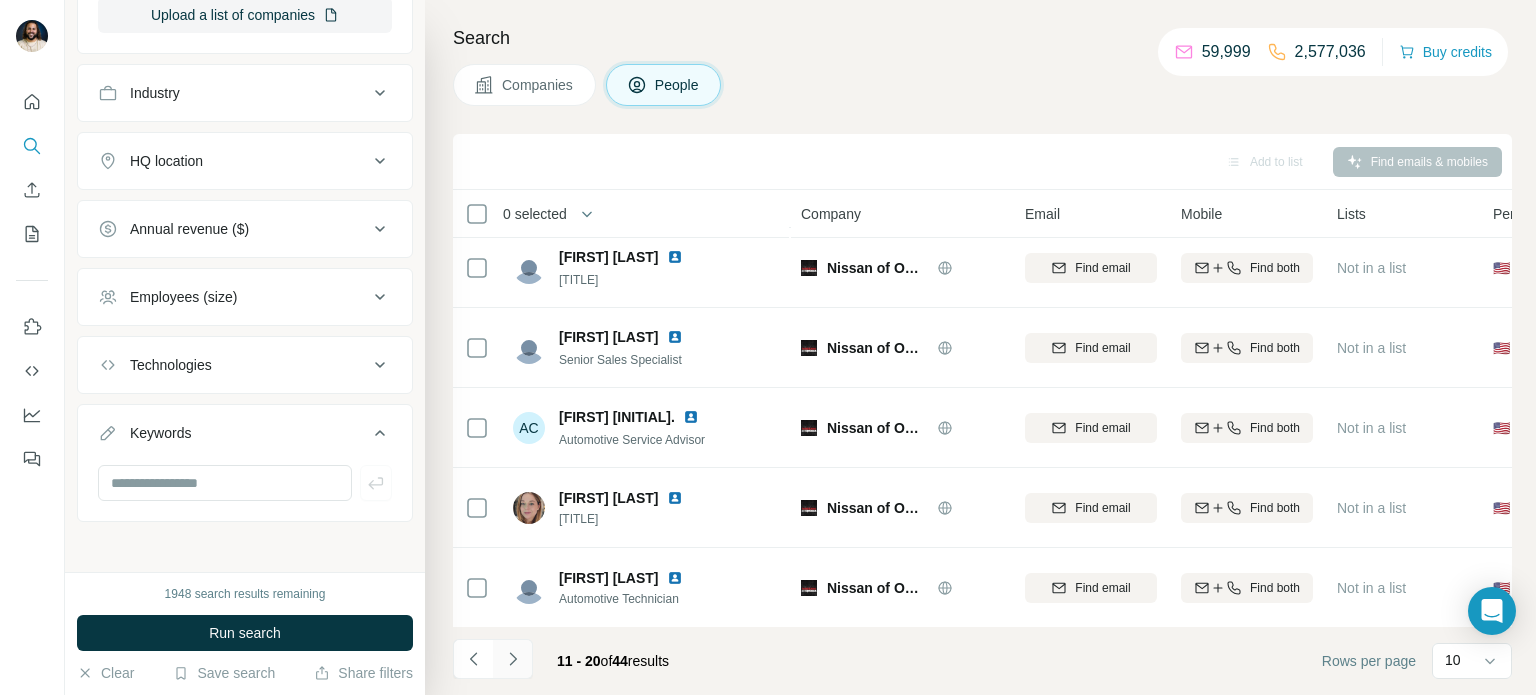 click 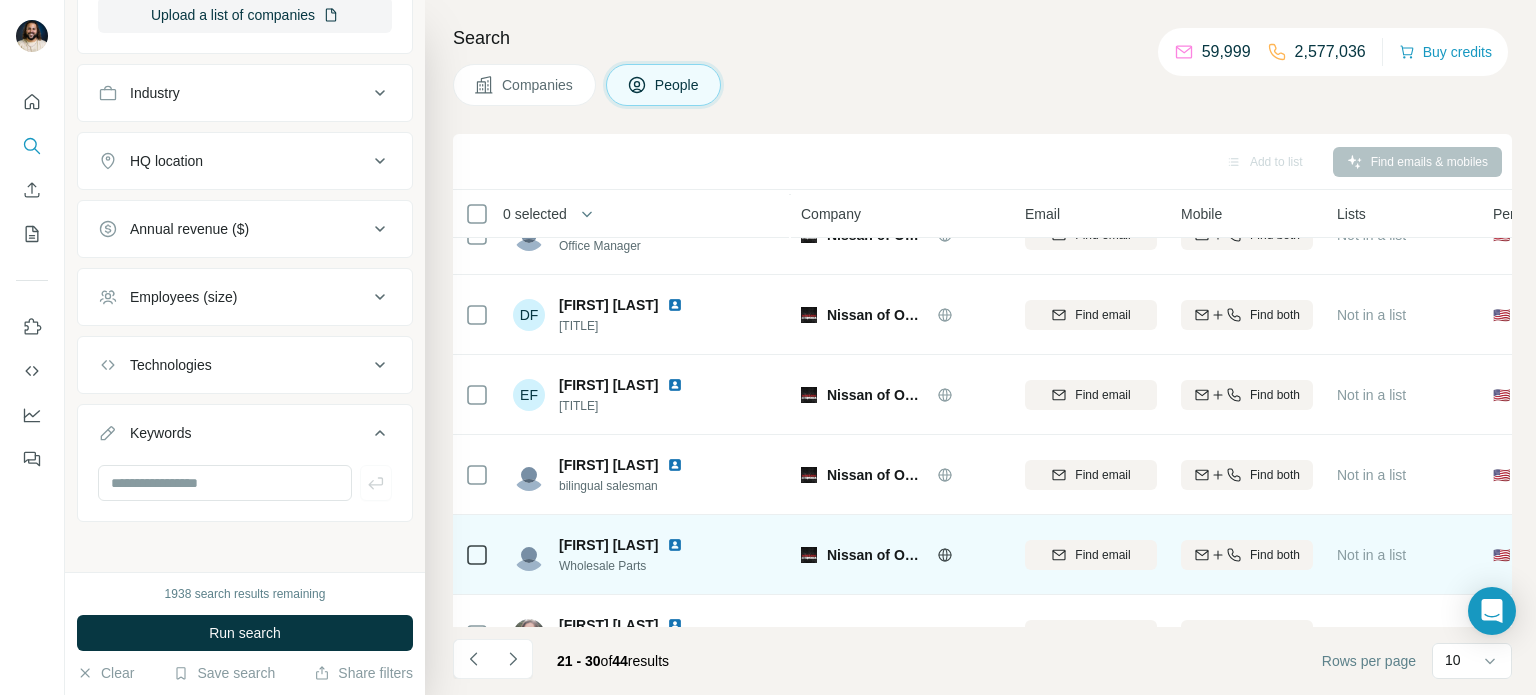 scroll, scrollTop: 0, scrollLeft: 0, axis: both 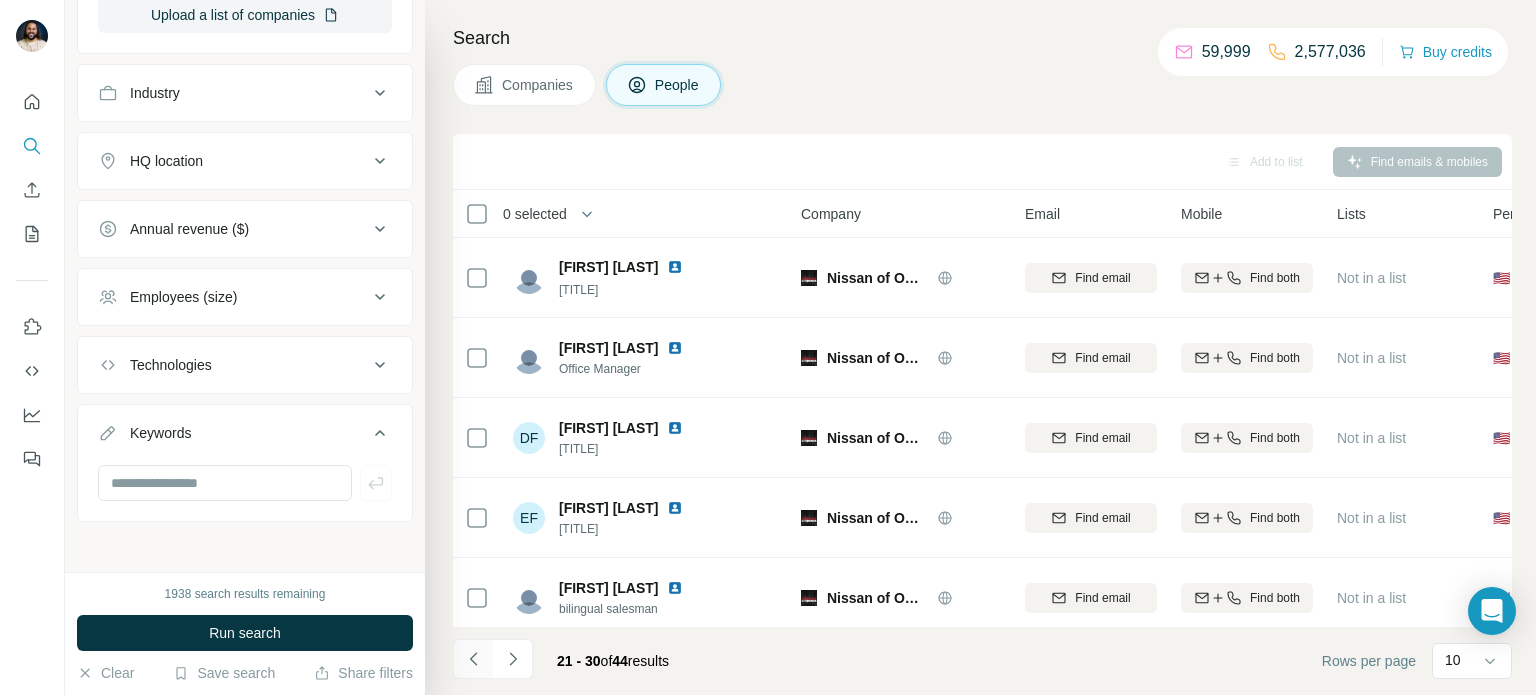 click 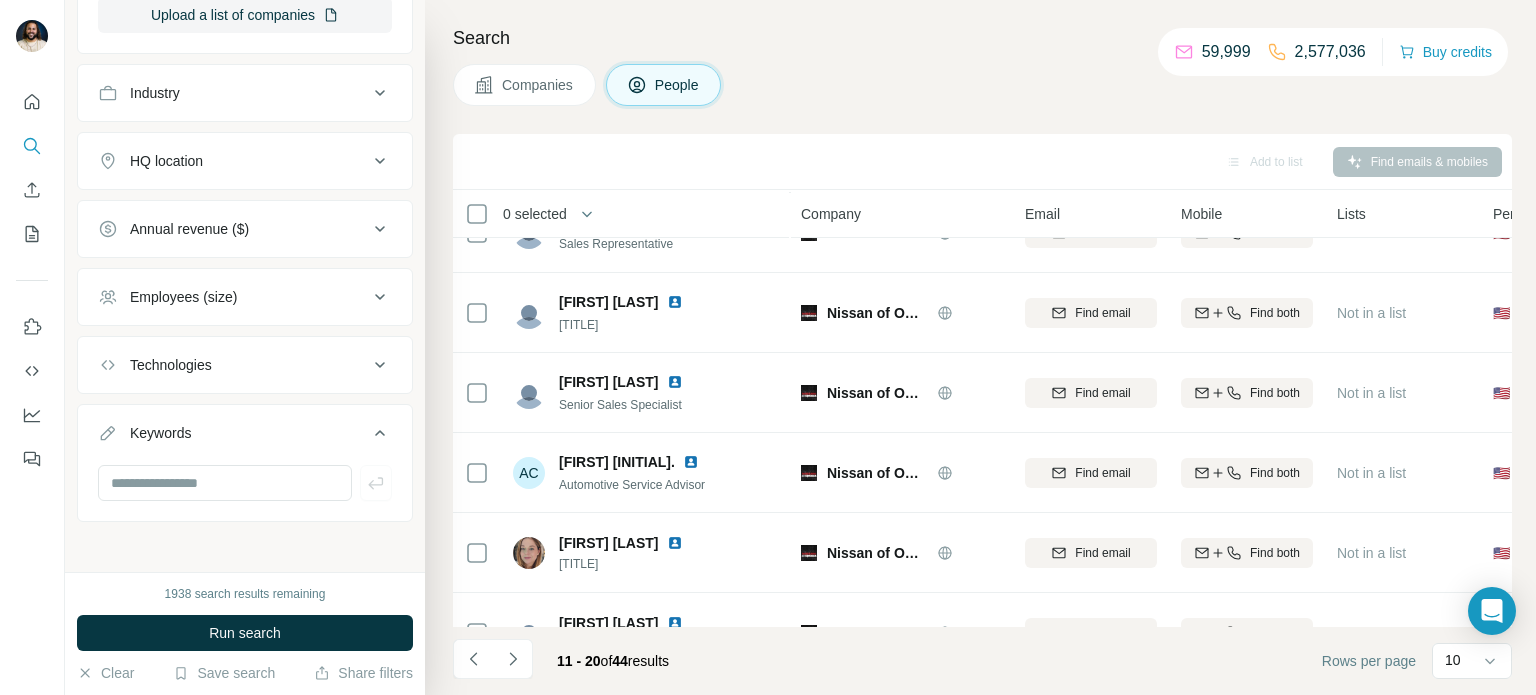 scroll, scrollTop: 410, scrollLeft: 0, axis: vertical 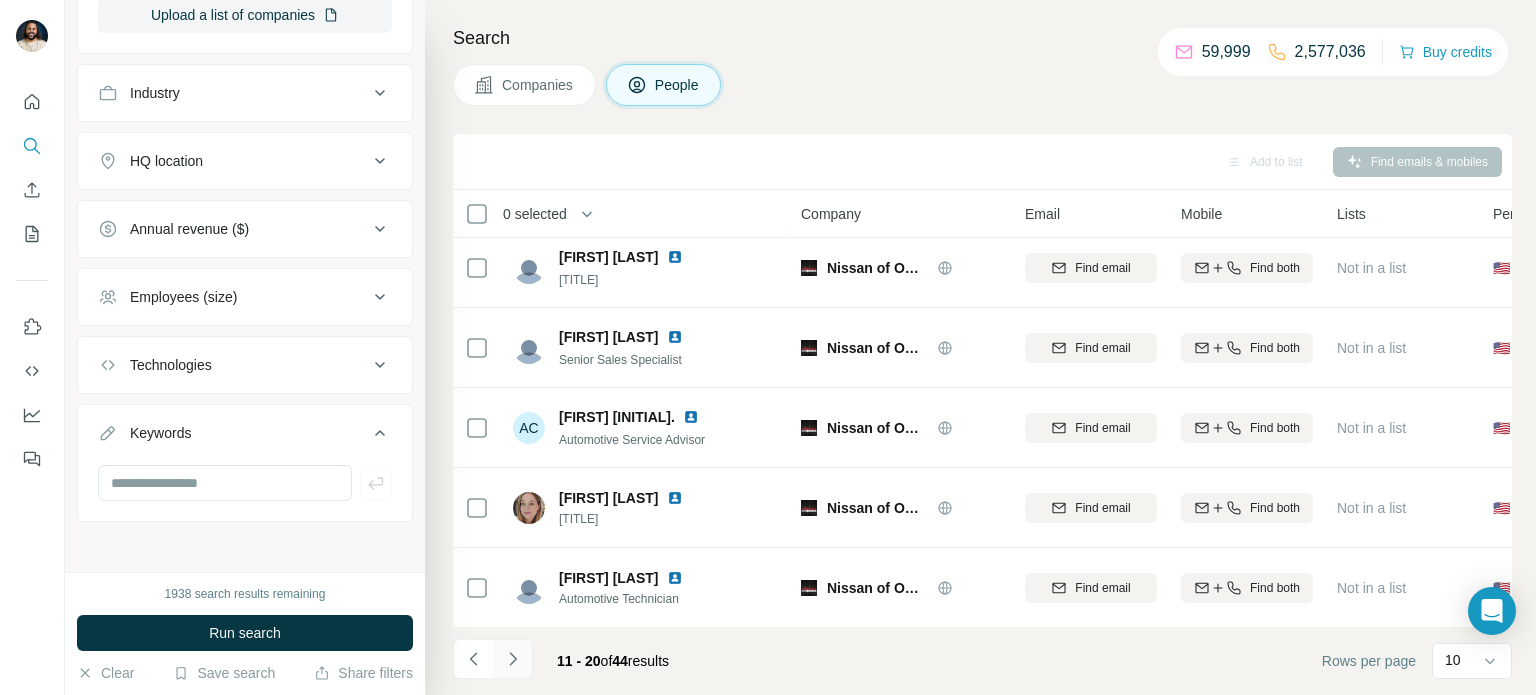 click 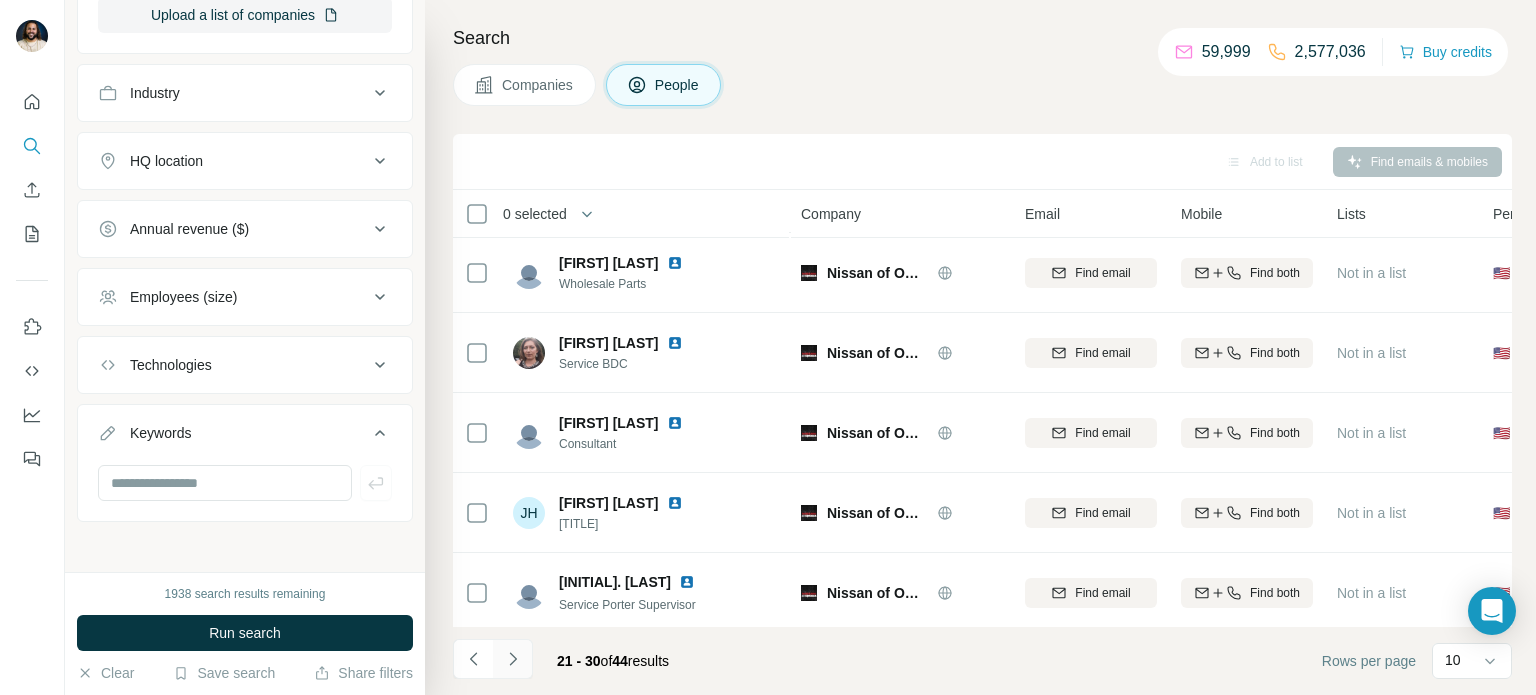 scroll, scrollTop: 410, scrollLeft: 0, axis: vertical 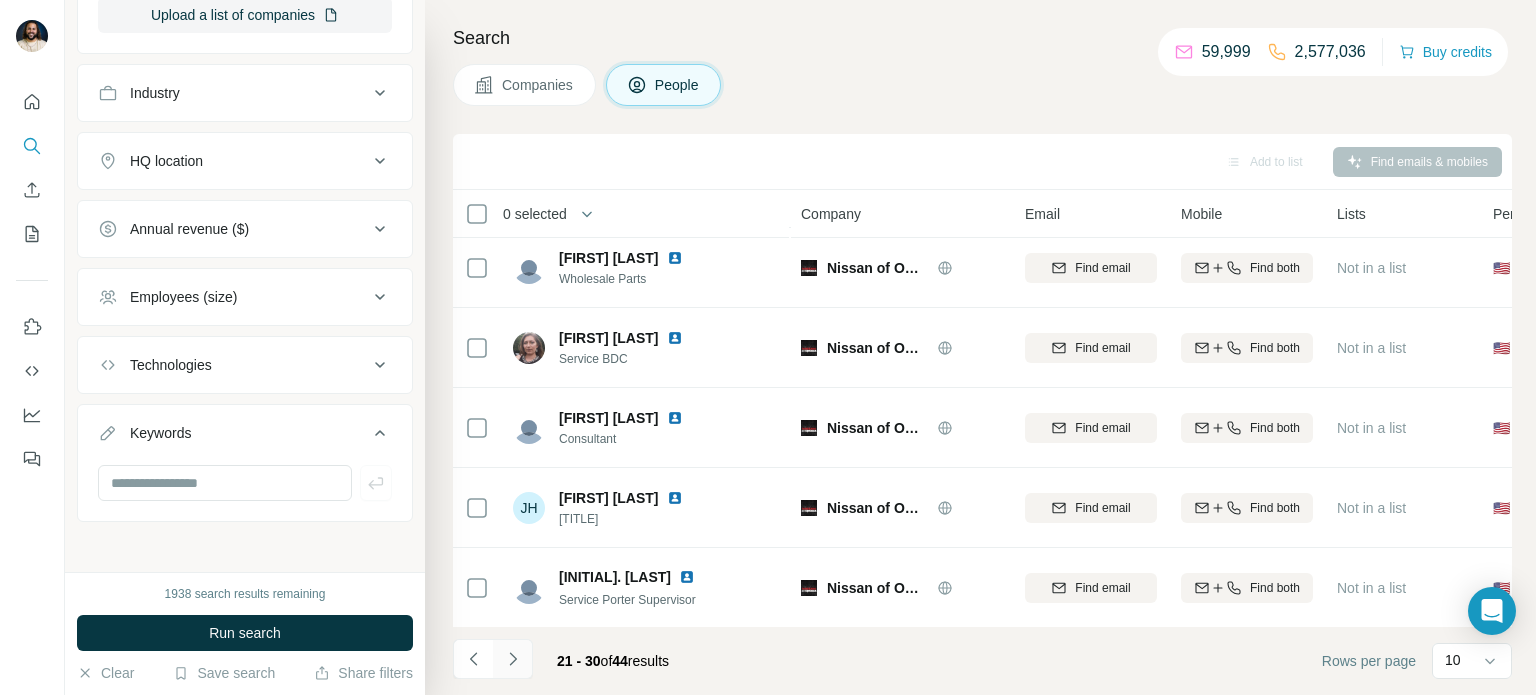 click at bounding box center (513, 659) 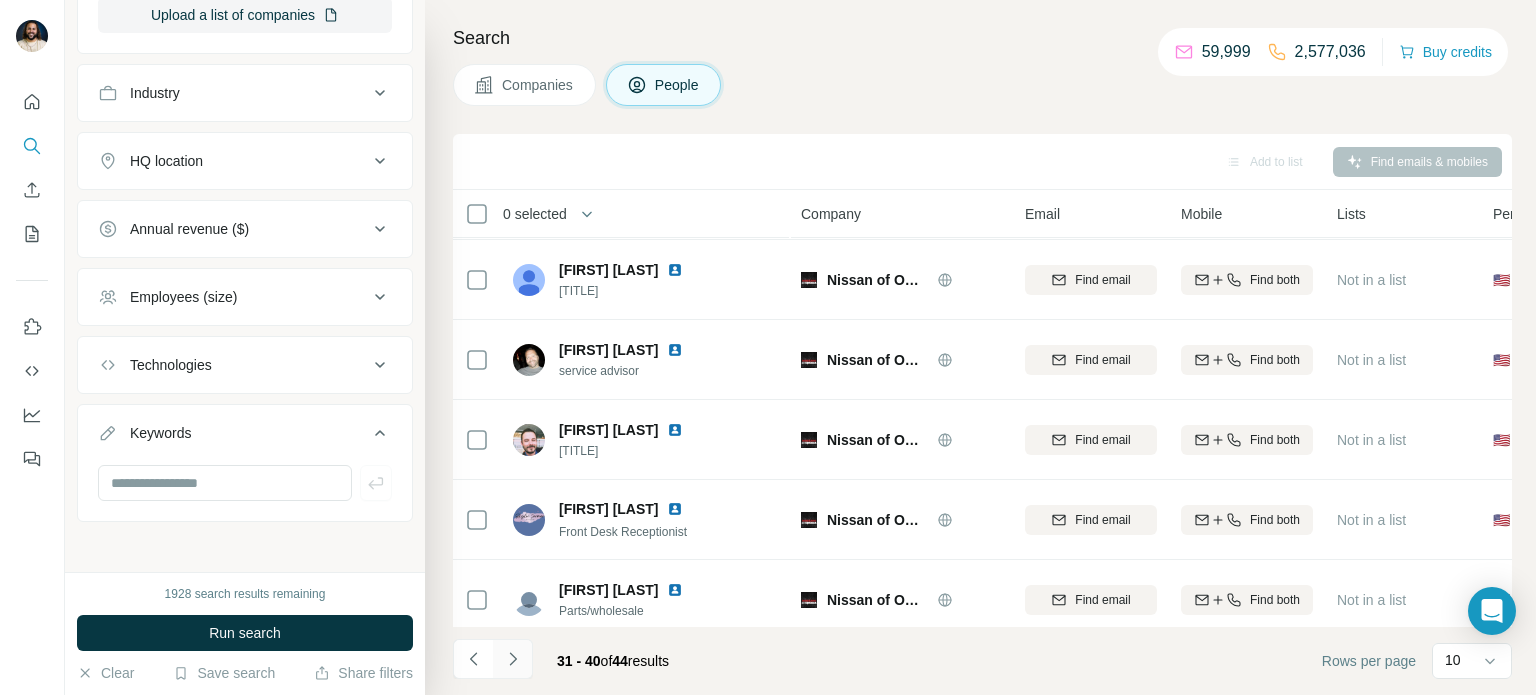 scroll, scrollTop: 410, scrollLeft: 0, axis: vertical 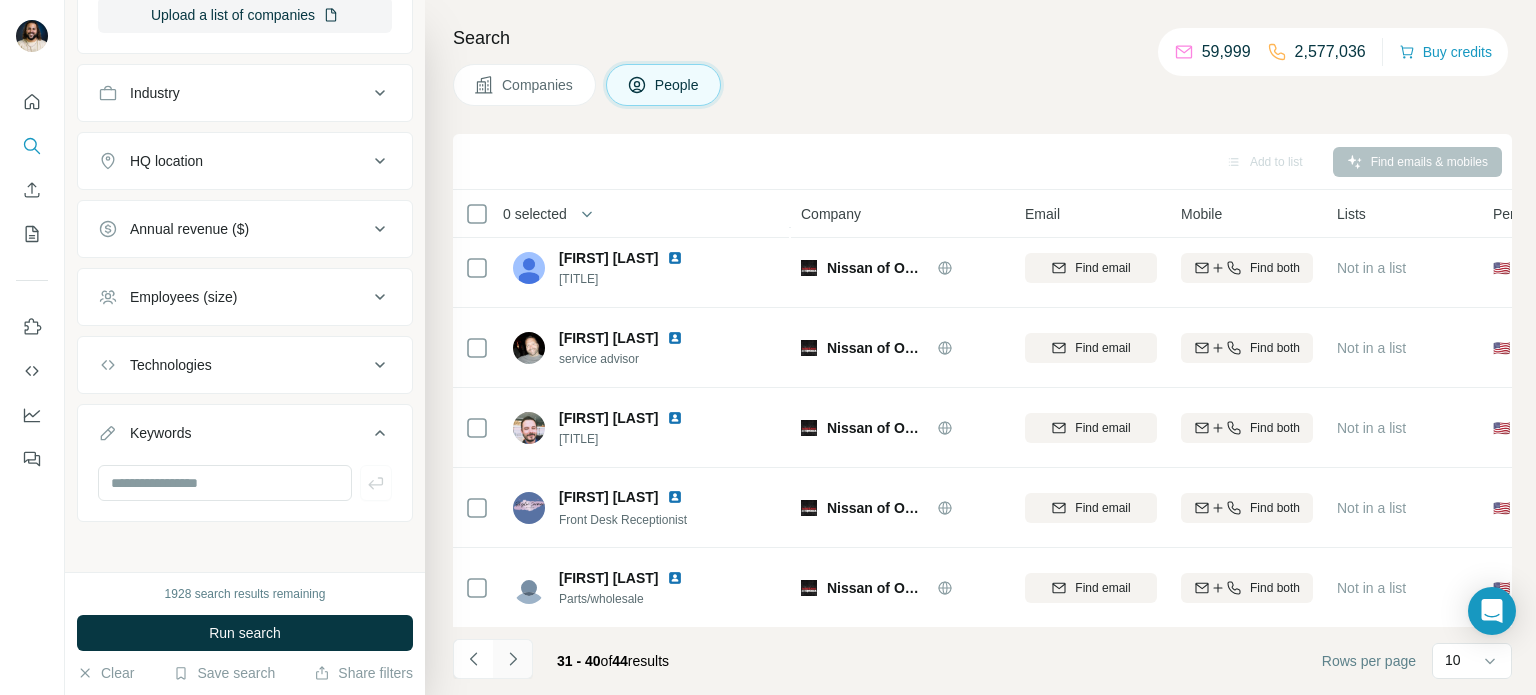 click at bounding box center (513, 659) 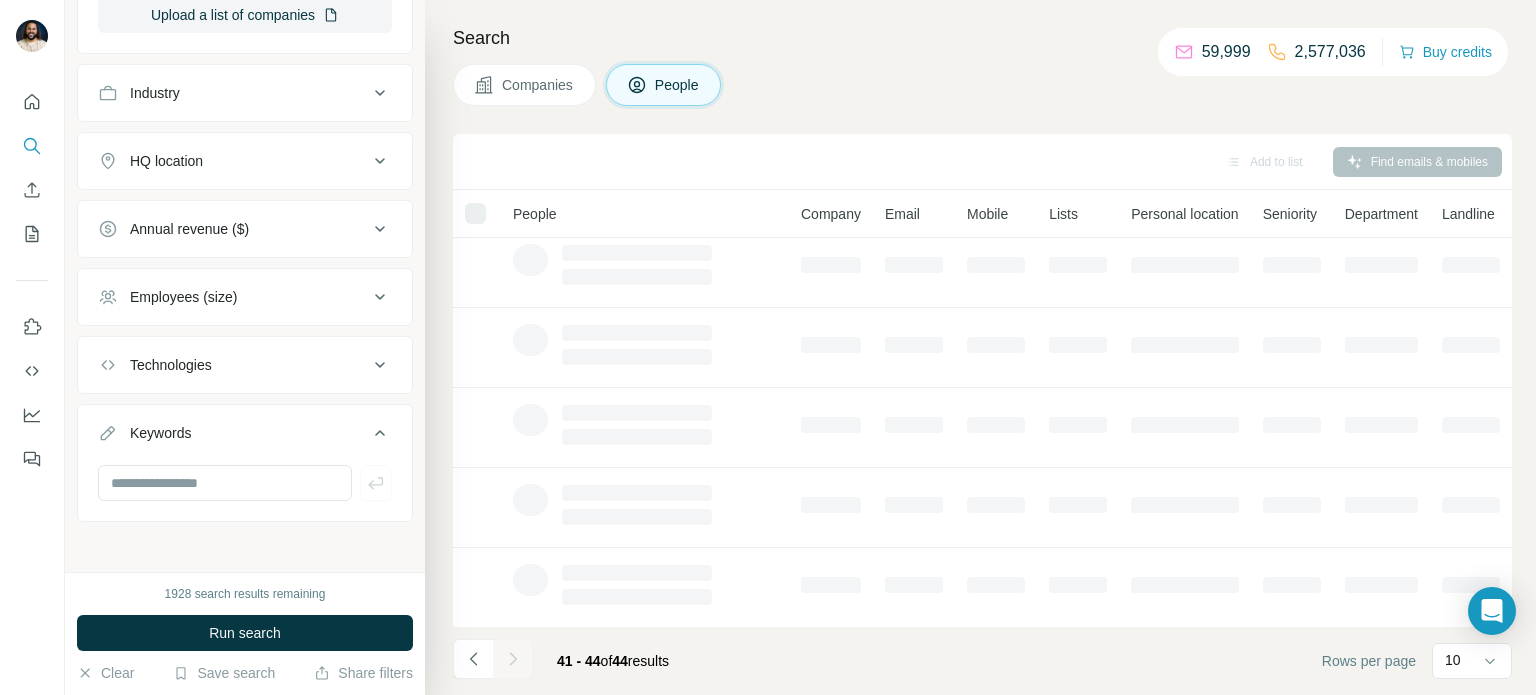 scroll, scrollTop: 0, scrollLeft: 0, axis: both 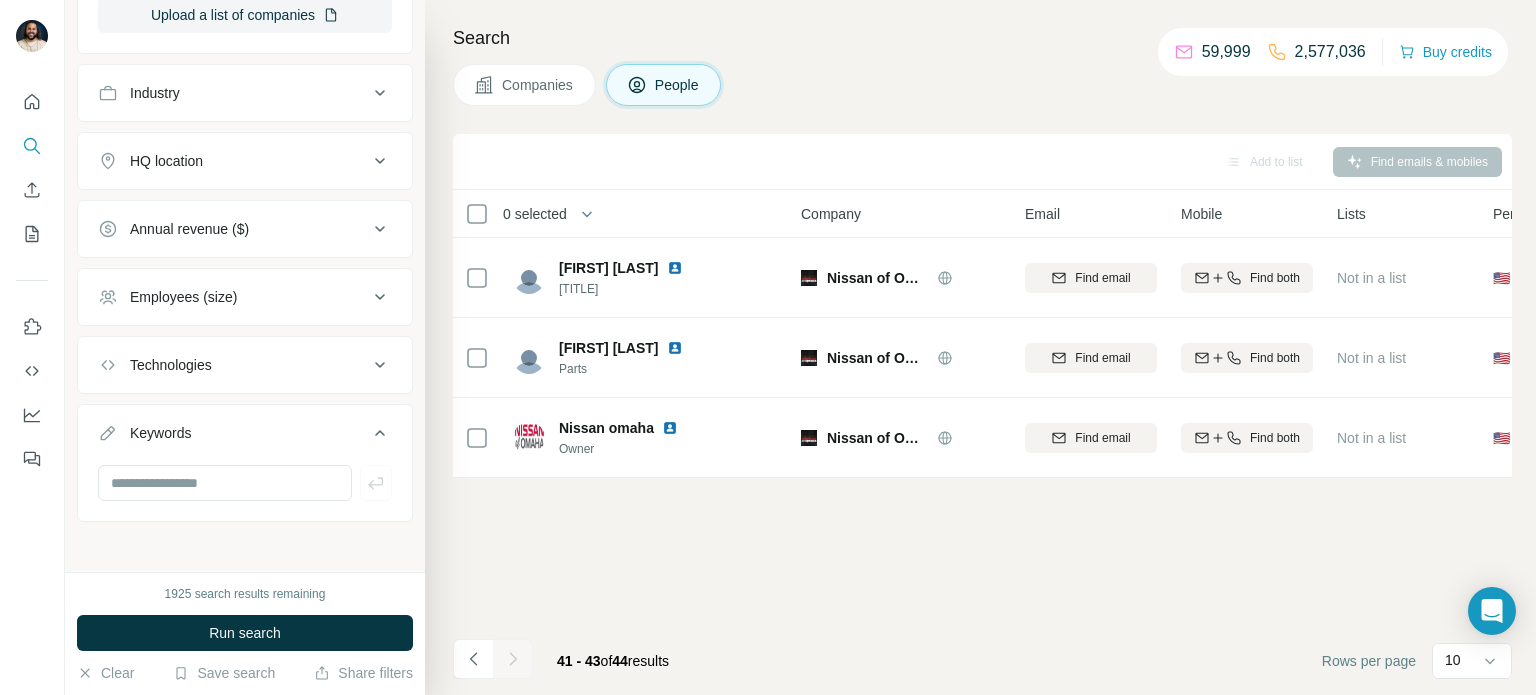 click on "Companies" at bounding box center (538, 85) 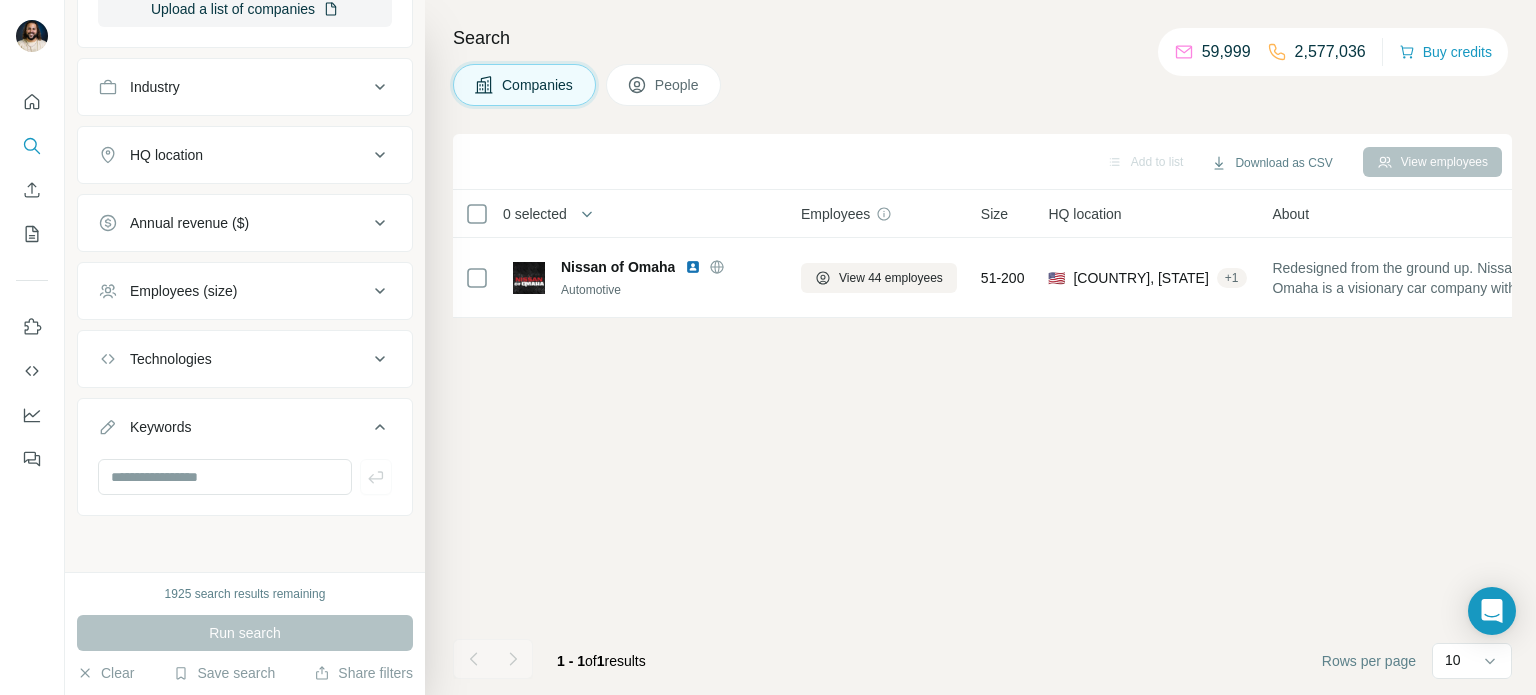 scroll, scrollTop: 478, scrollLeft: 0, axis: vertical 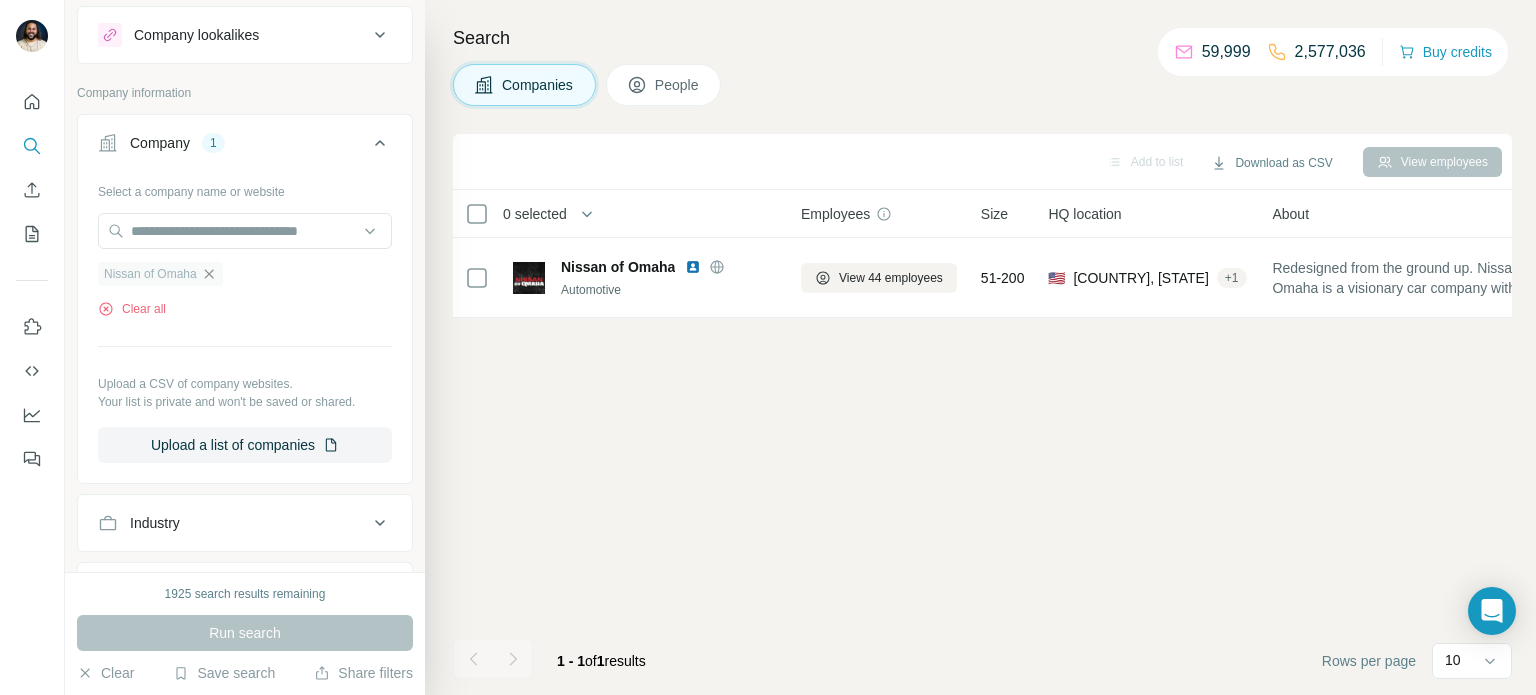 click 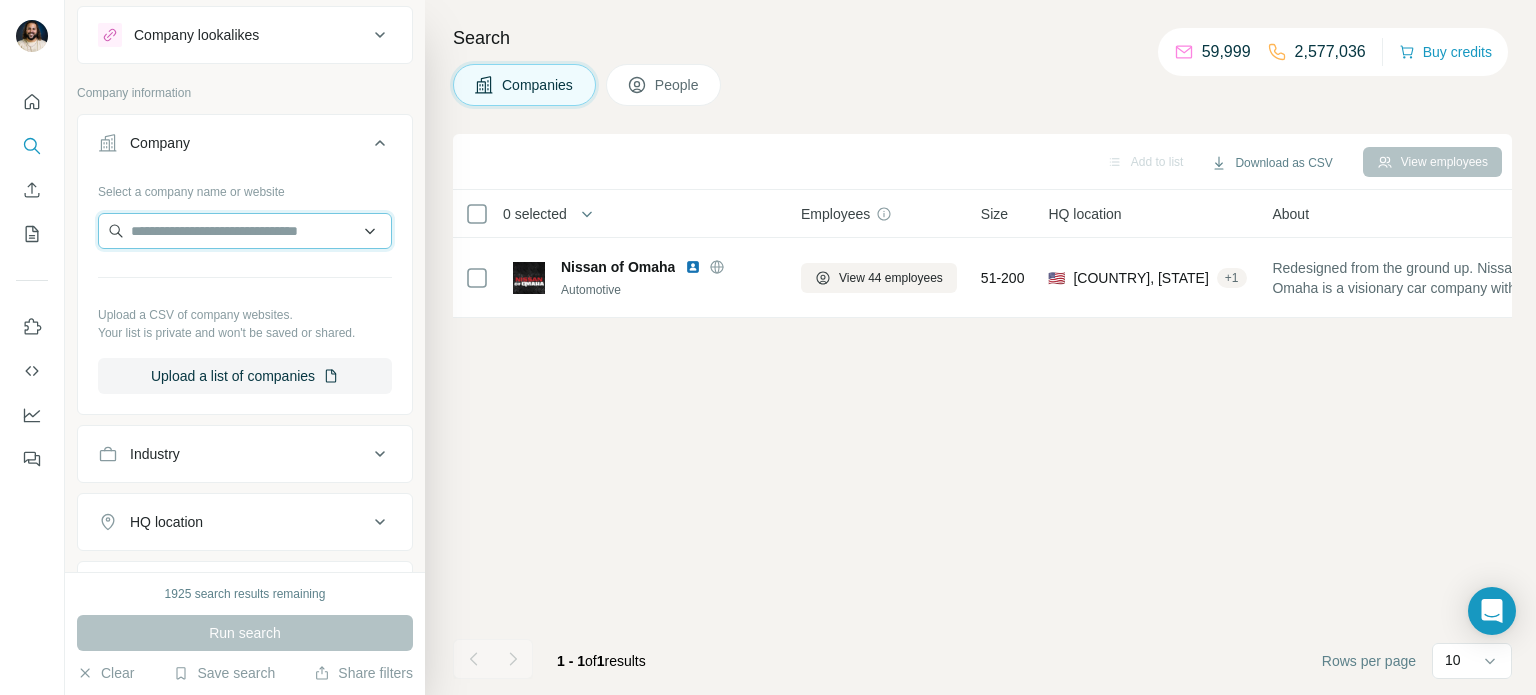 click at bounding box center (245, 231) 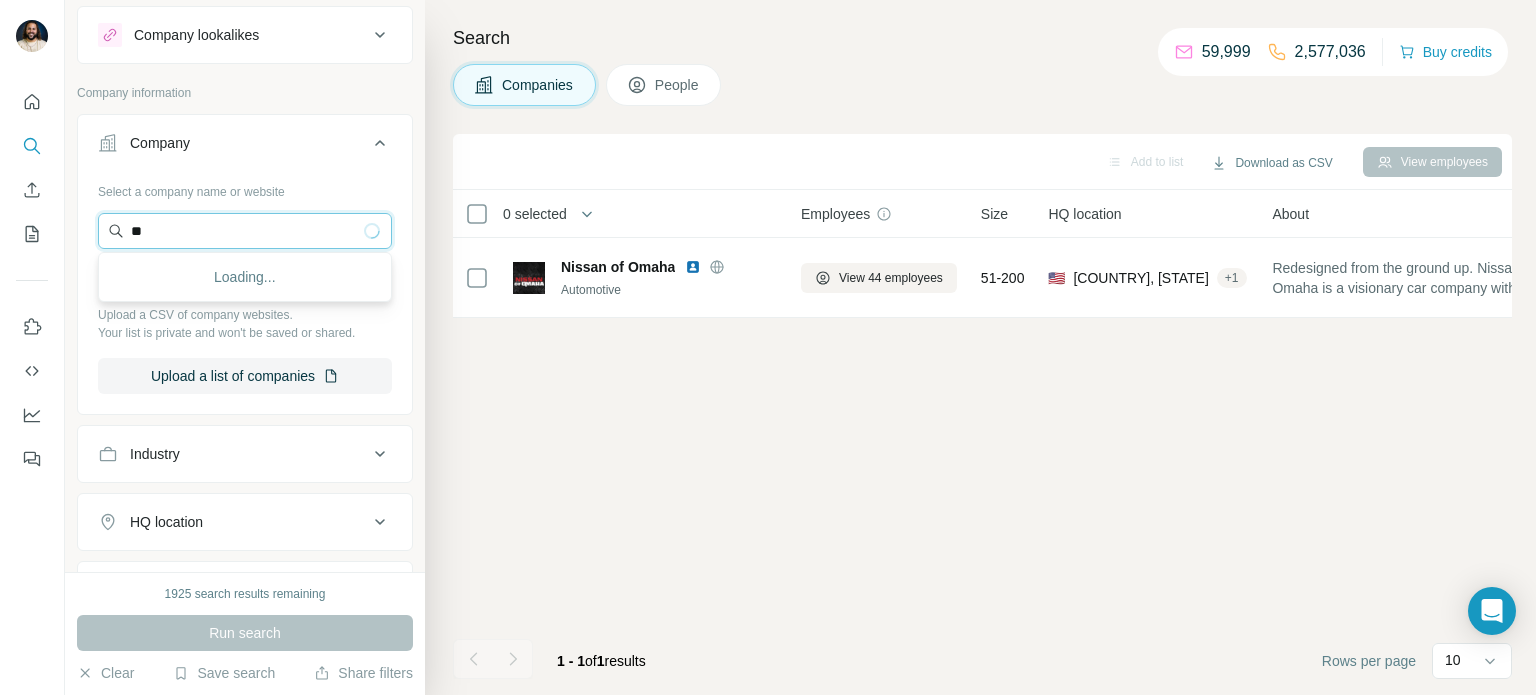 type on "*" 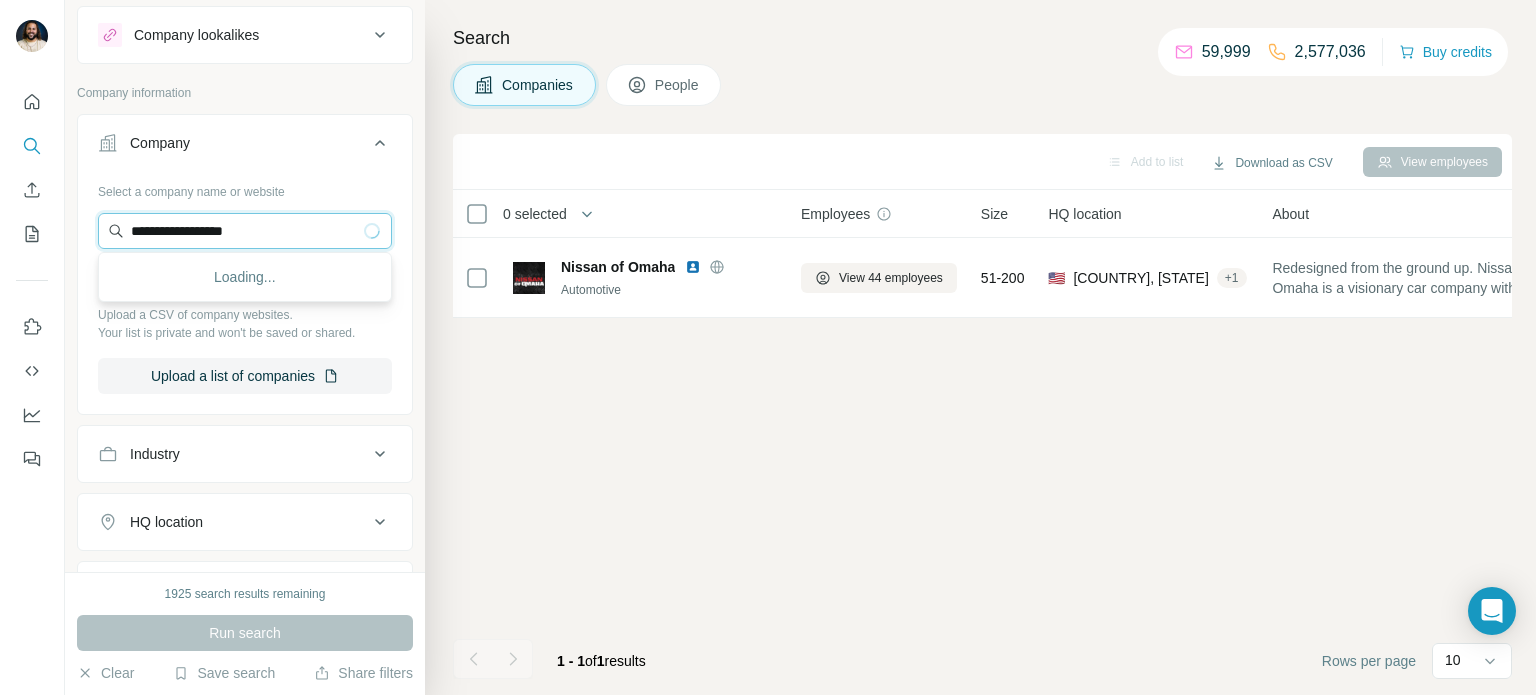 click on "**********" at bounding box center (245, 231) 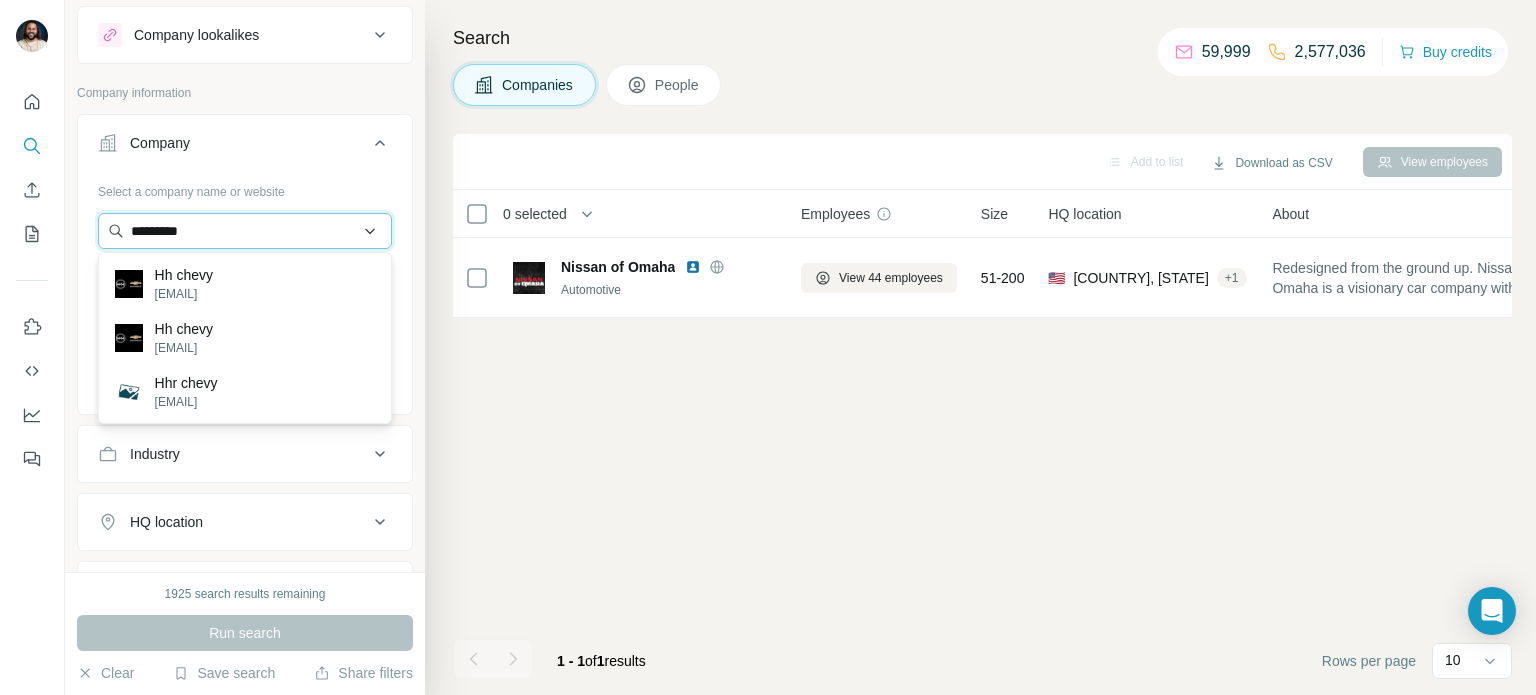 click on "*********" at bounding box center [245, 231] 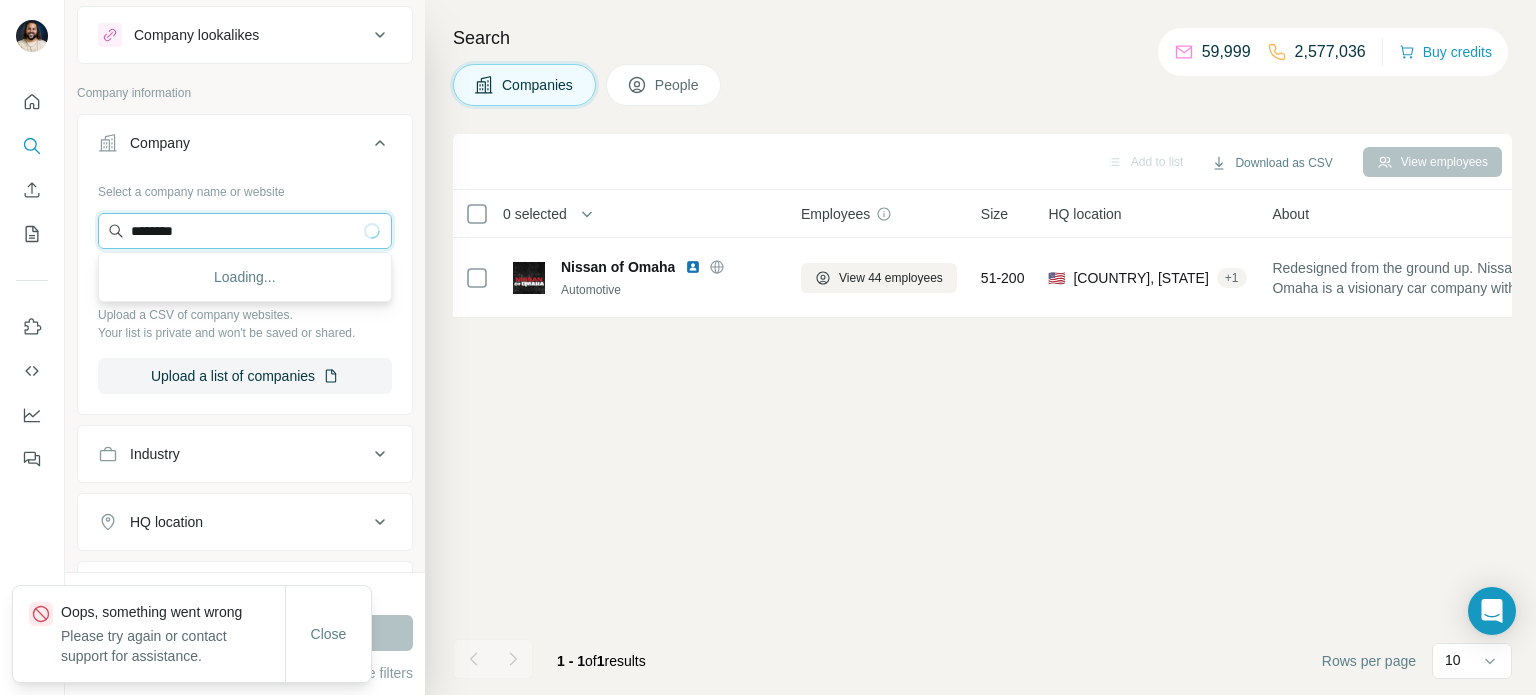 click on "********" at bounding box center [245, 231] 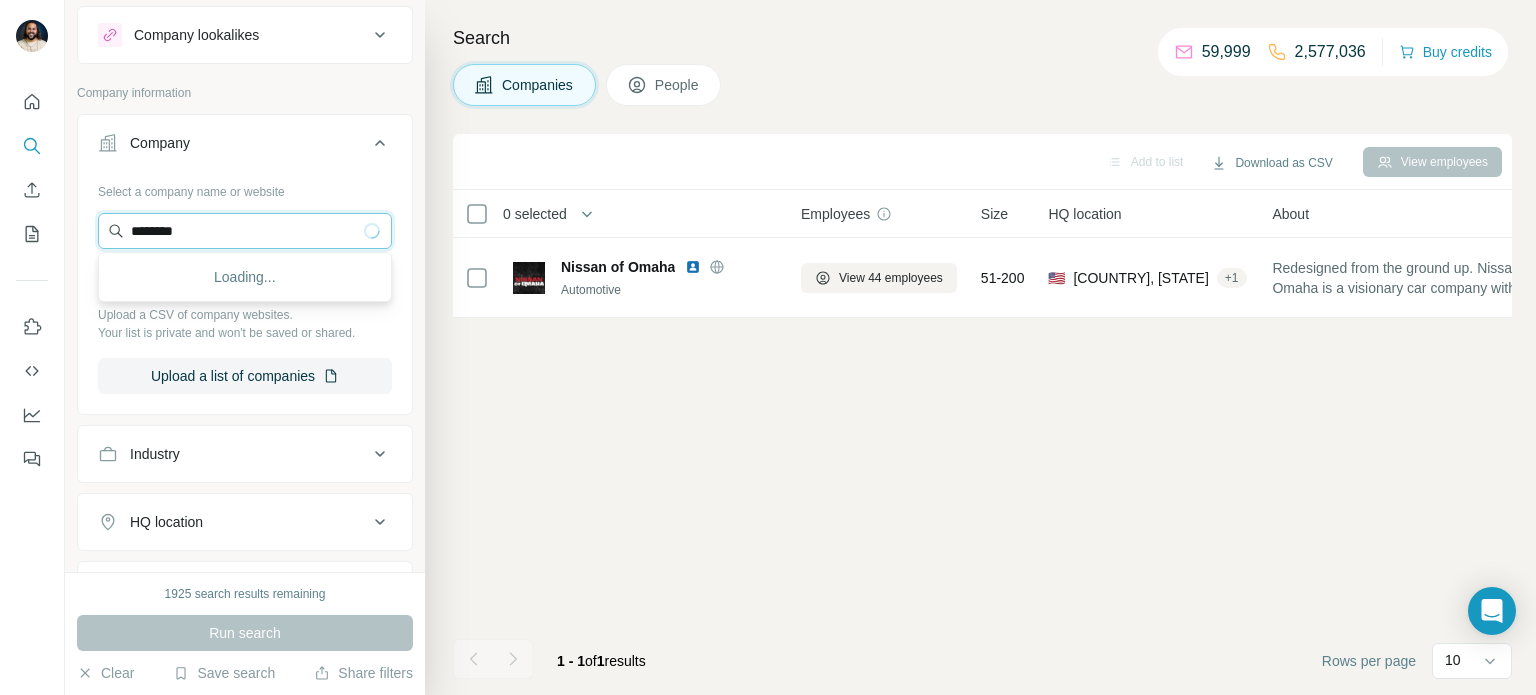 click on "********" at bounding box center [245, 231] 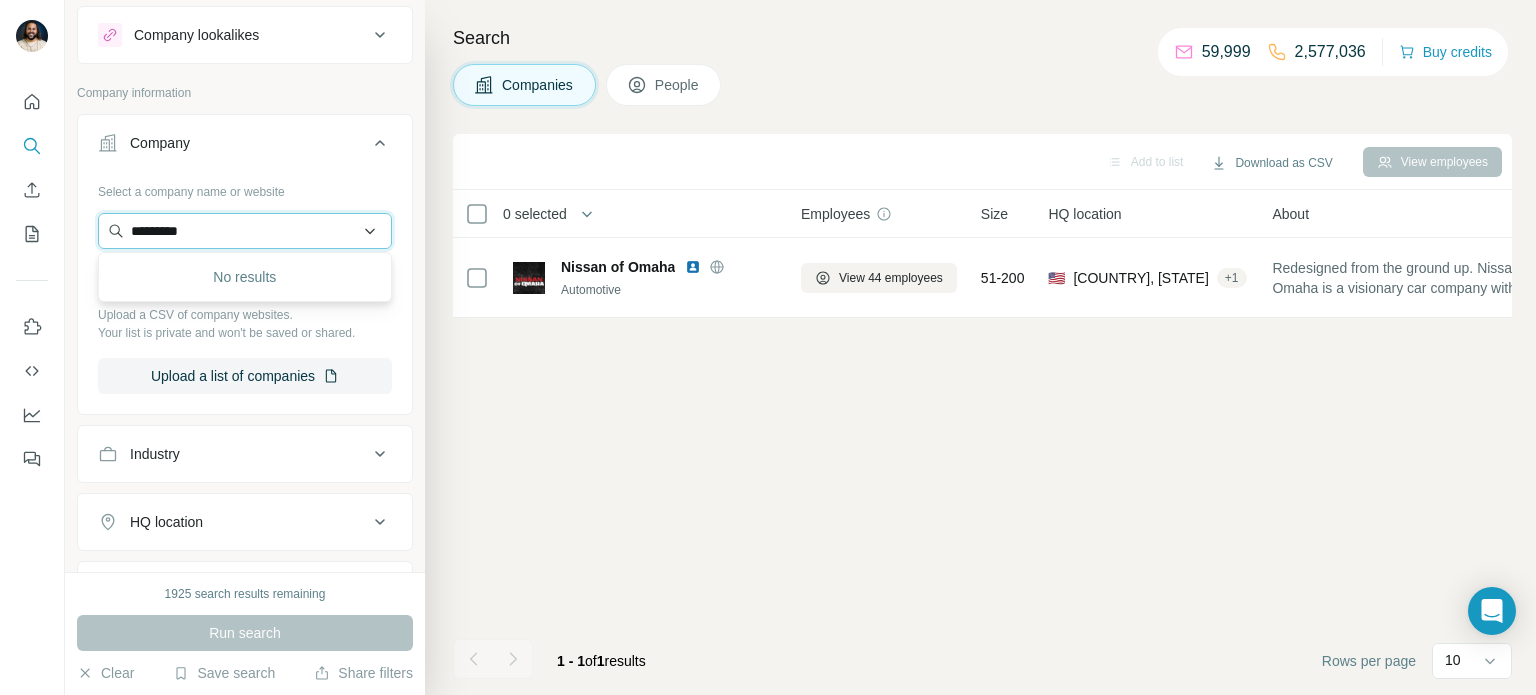 type on "********" 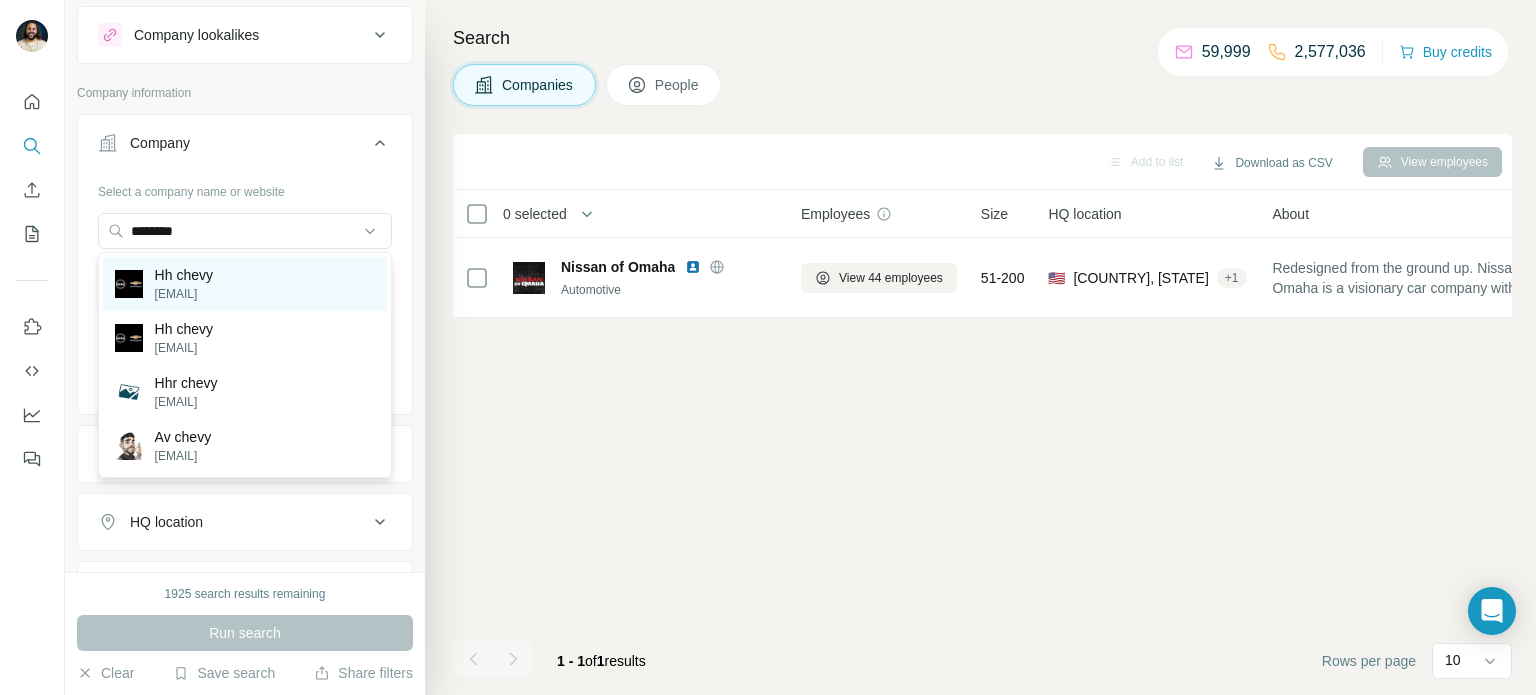 click on "Hh chevy [EMAIL]" at bounding box center (245, 284) 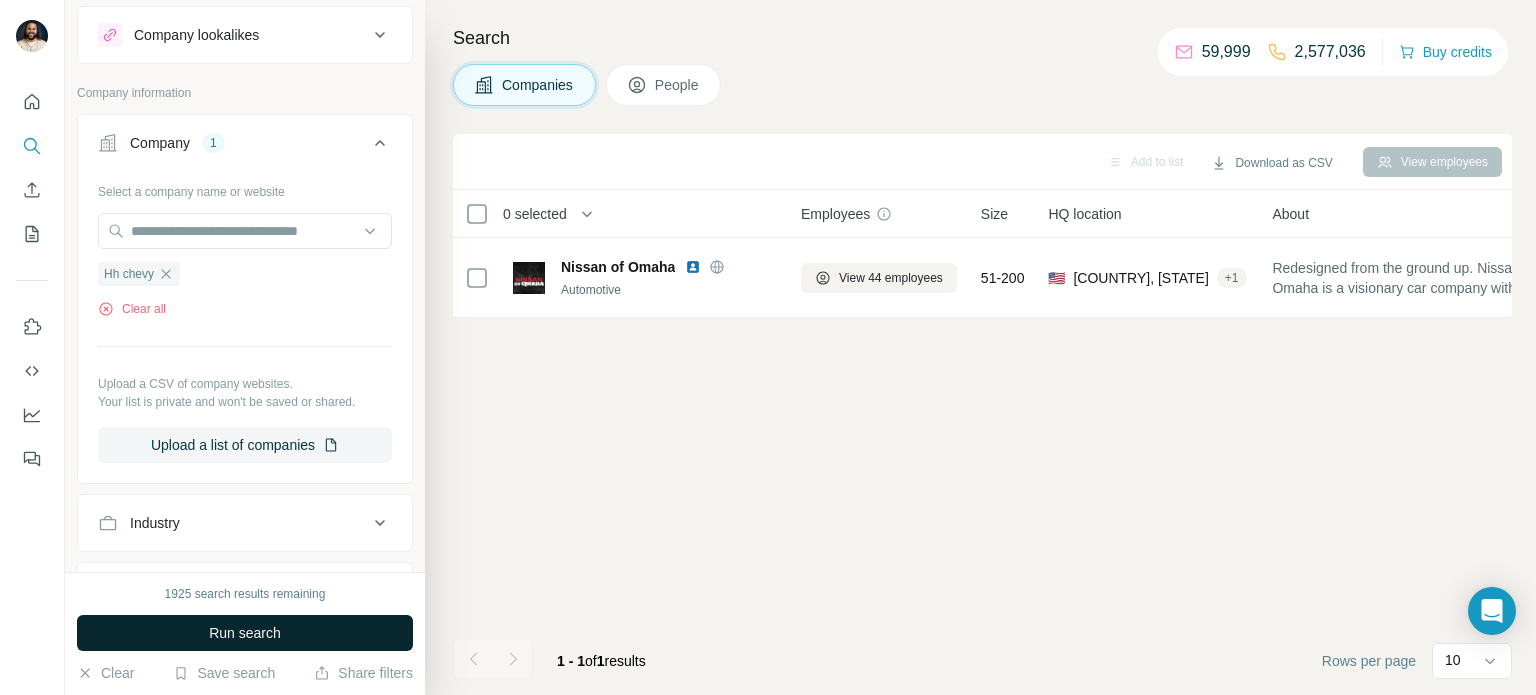 click on "Run search" at bounding box center [245, 633] 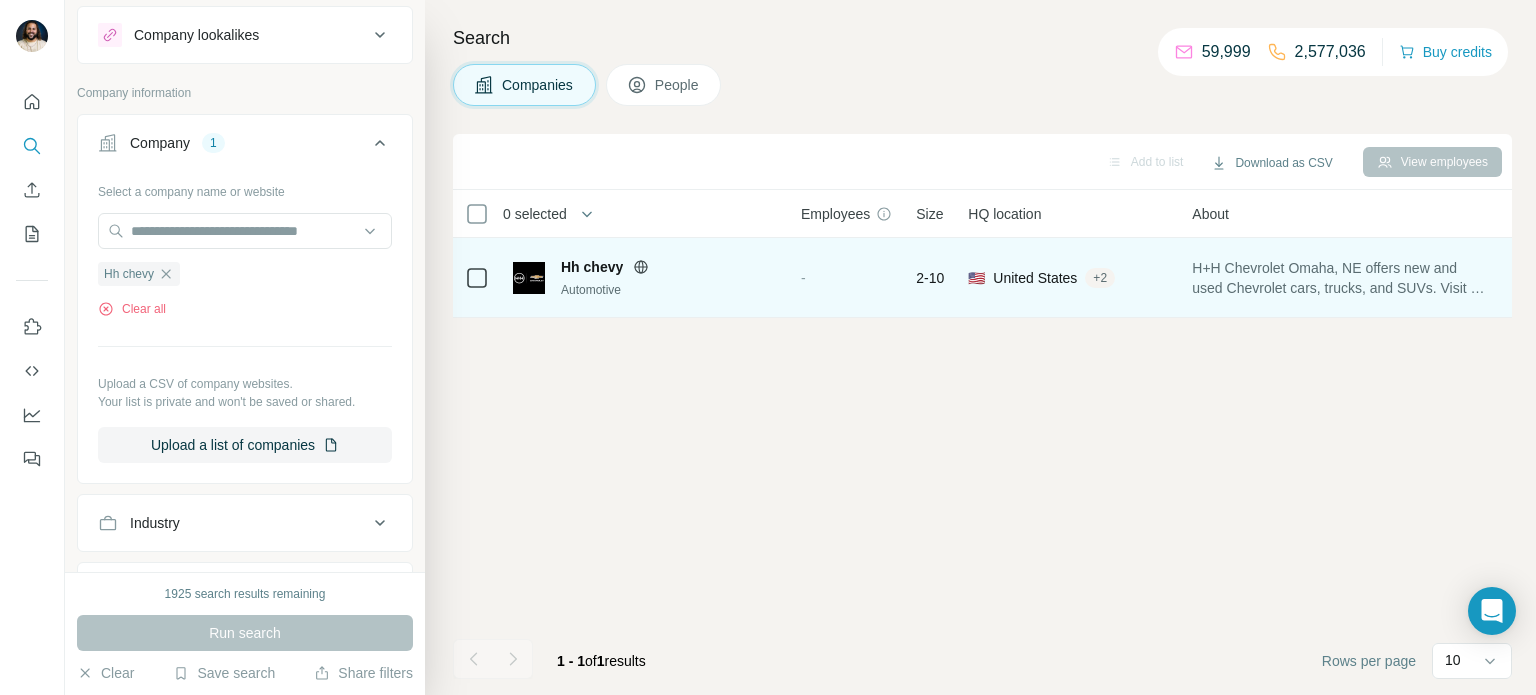 click on "Automotive" at bounding box center [669, 290] 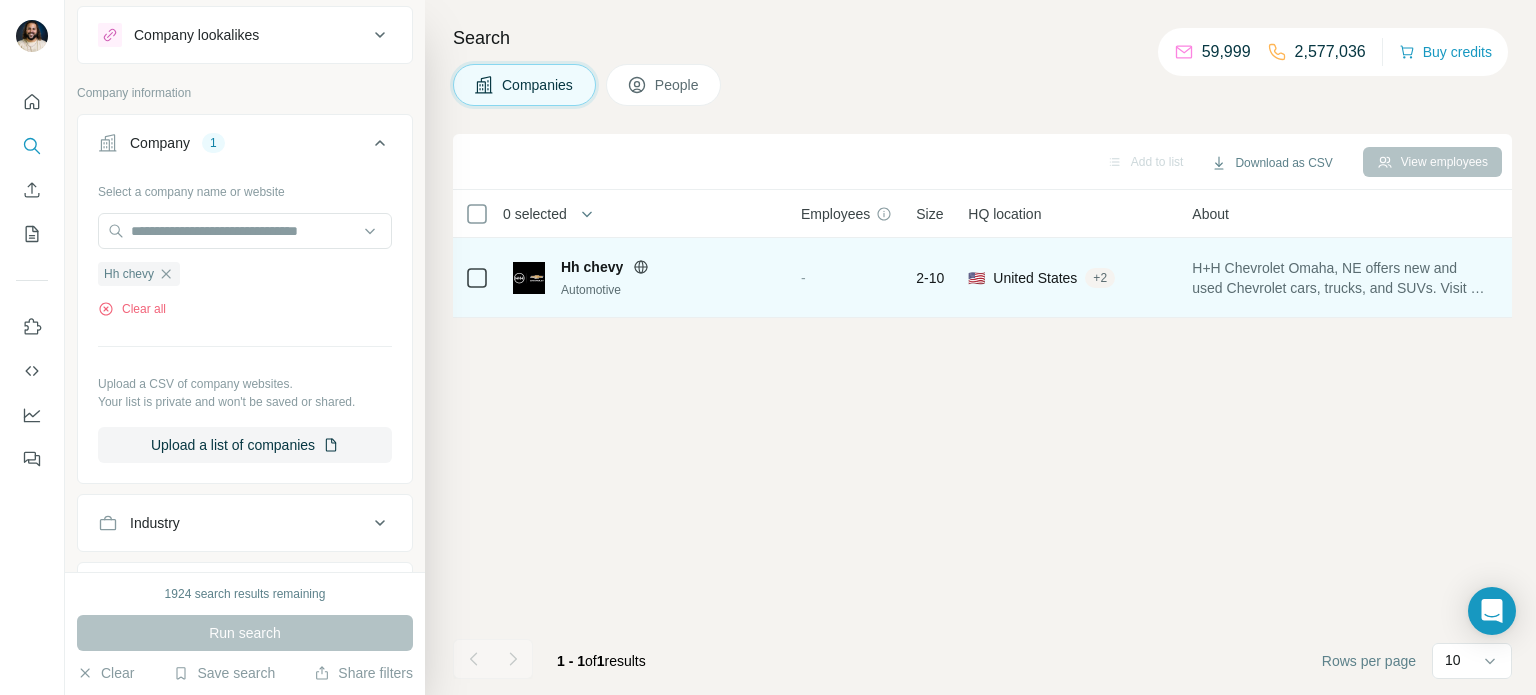 click on "Hh chevy" at bounding box center (592, 267) 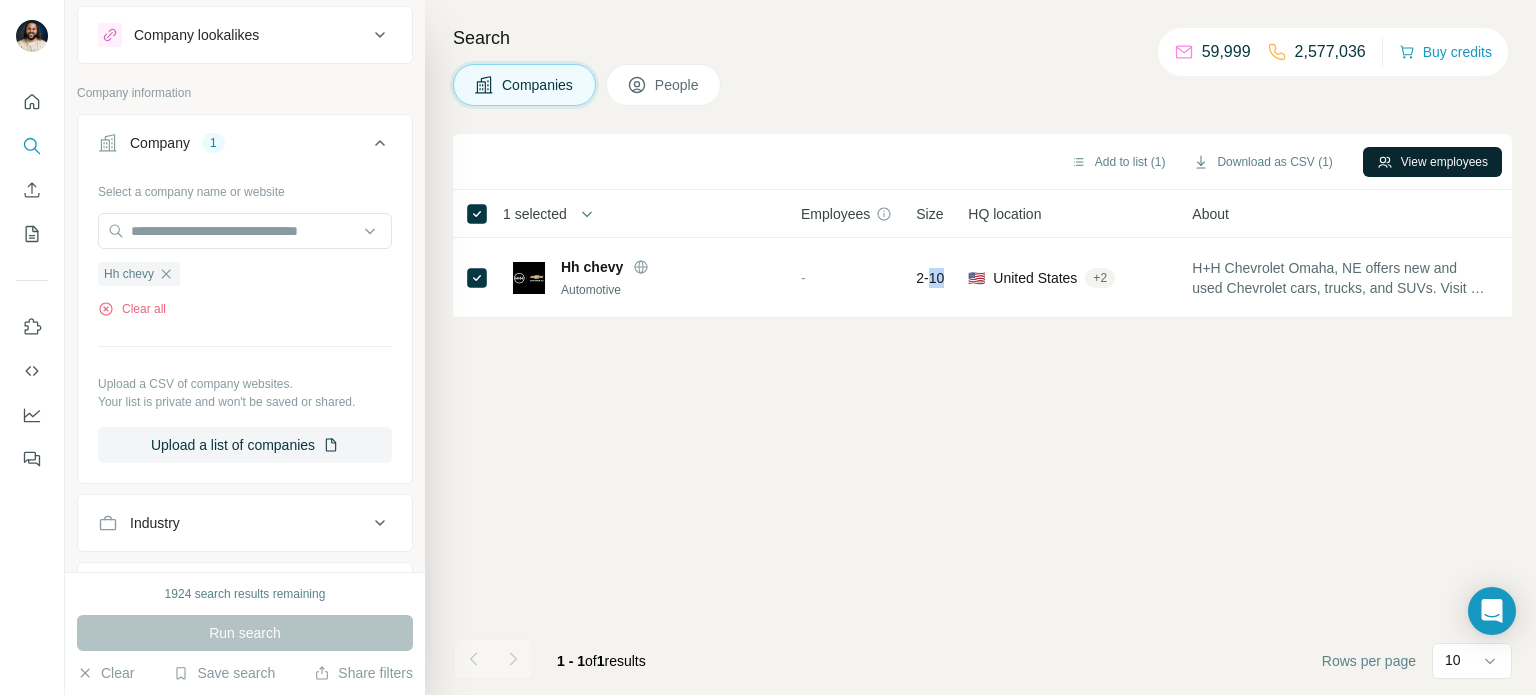 click on "View employees" at bounding box center [1432, 162] 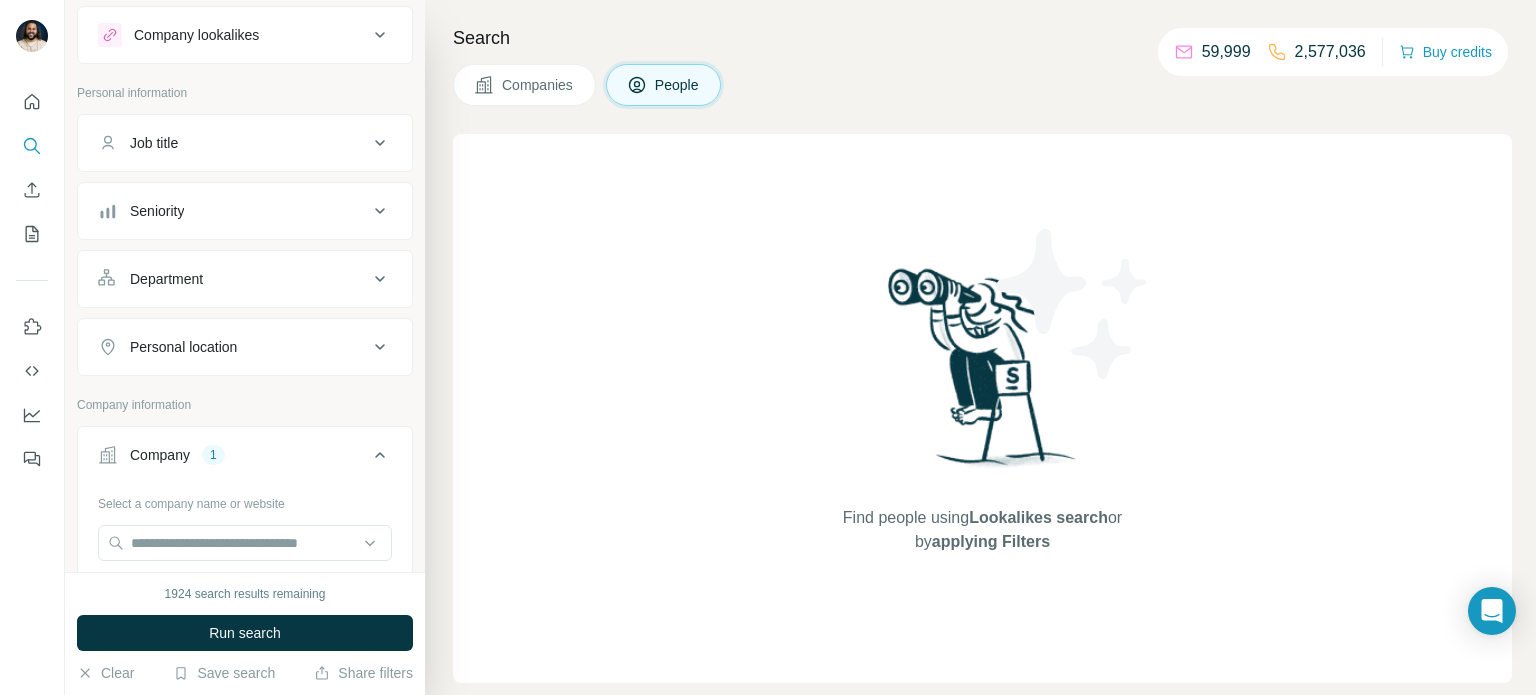 click on "Companies" at bounding box center [524, 85] 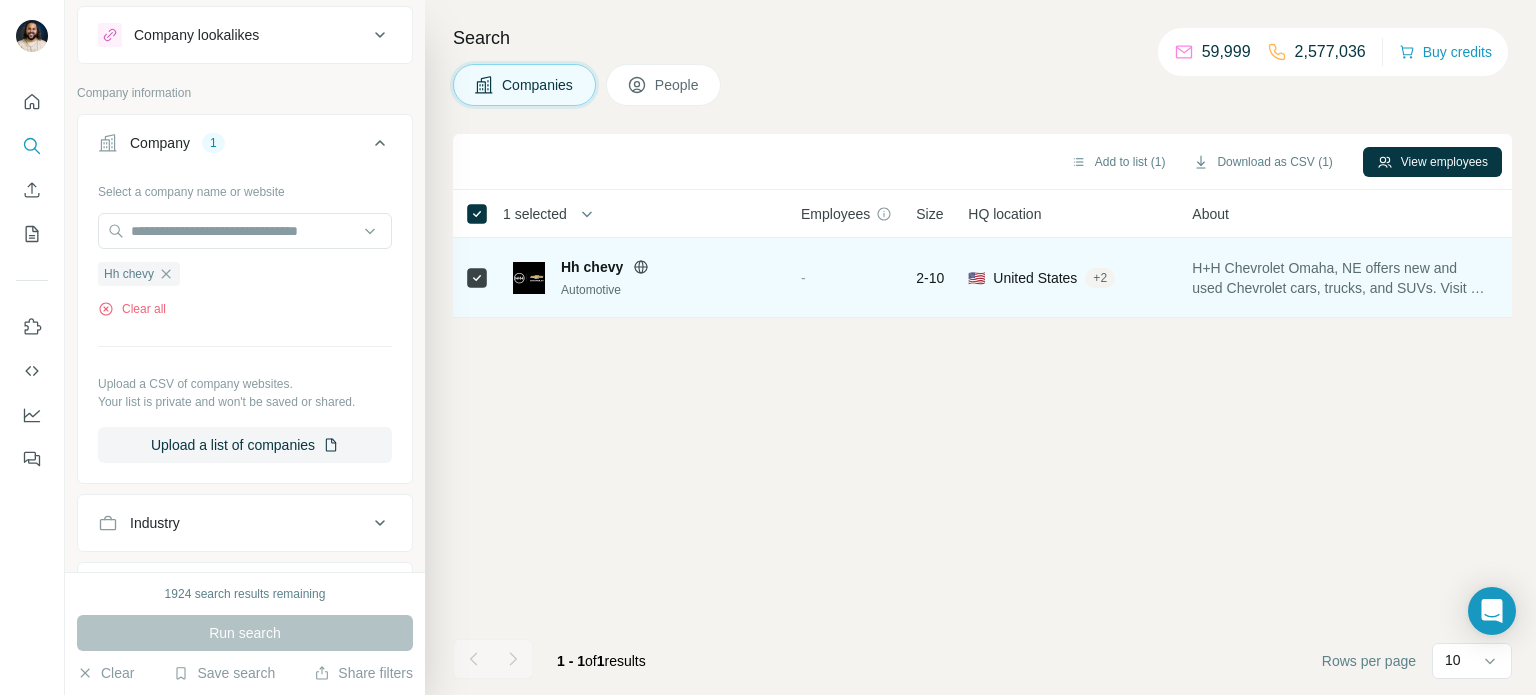 click on "H+H Chevrolet Omaha, NE offers new and used Chevrolet cars, trucks, and SUVs. Visit us for sales, financing, service, and parts!" at bounding box center (1340, 278) 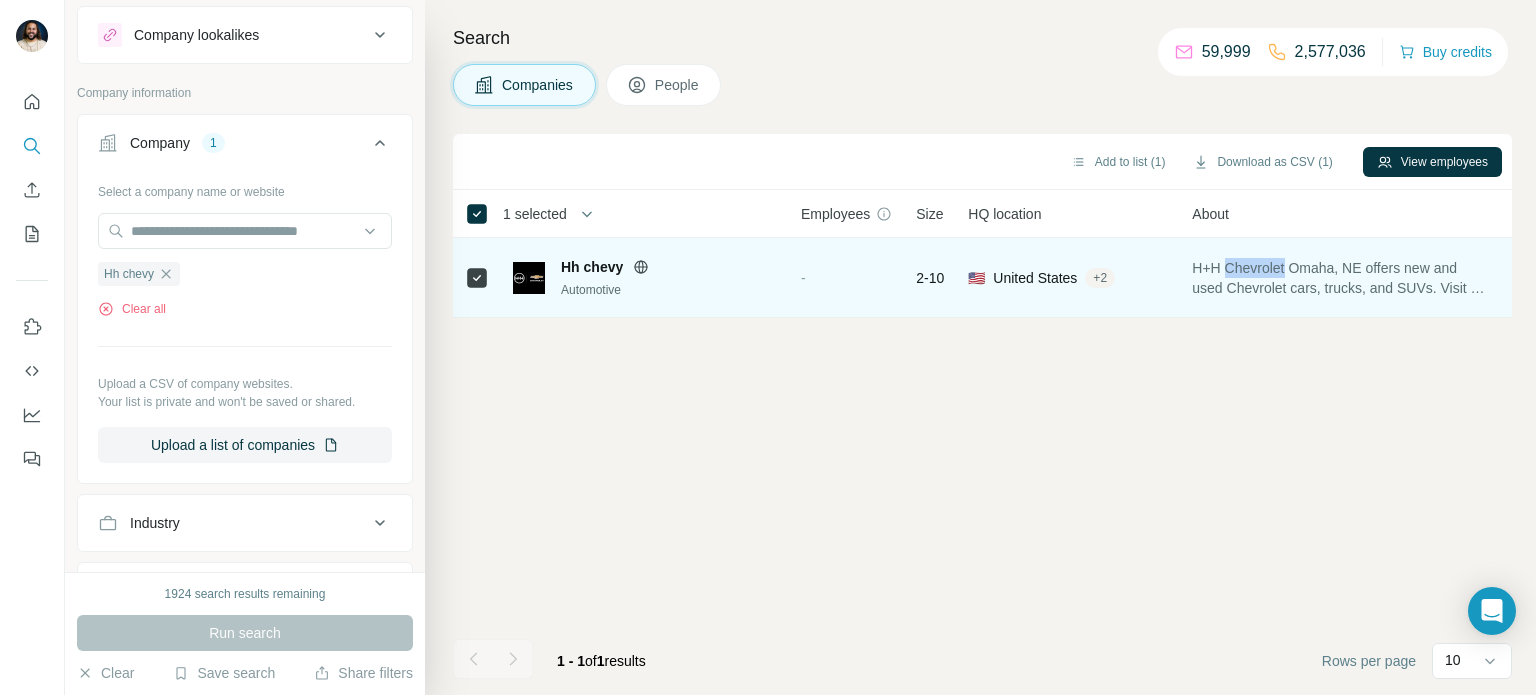 click on "Hh chevy Automotive" at bounding box center (645, 278) 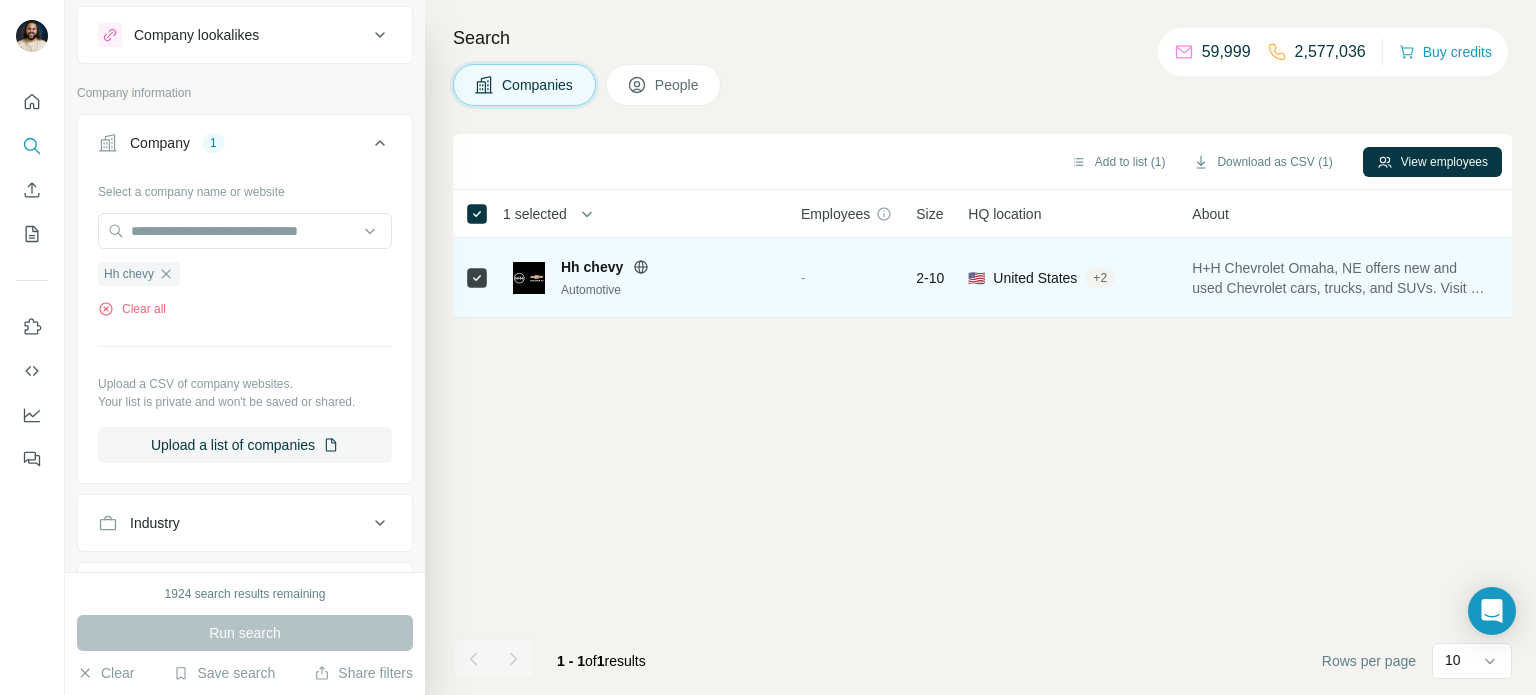 click at bounding box center [529, 278] 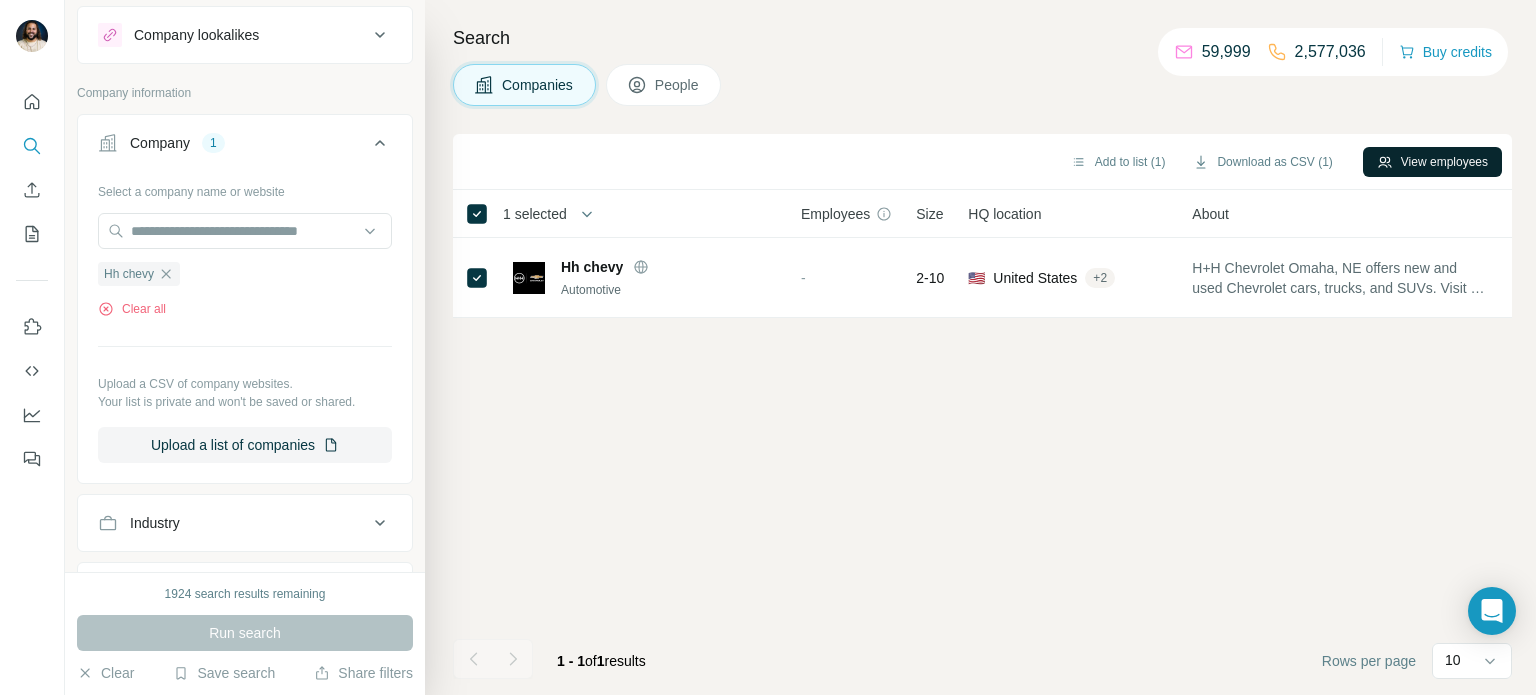 click on "View employees" at bounding box center (1432, 162) 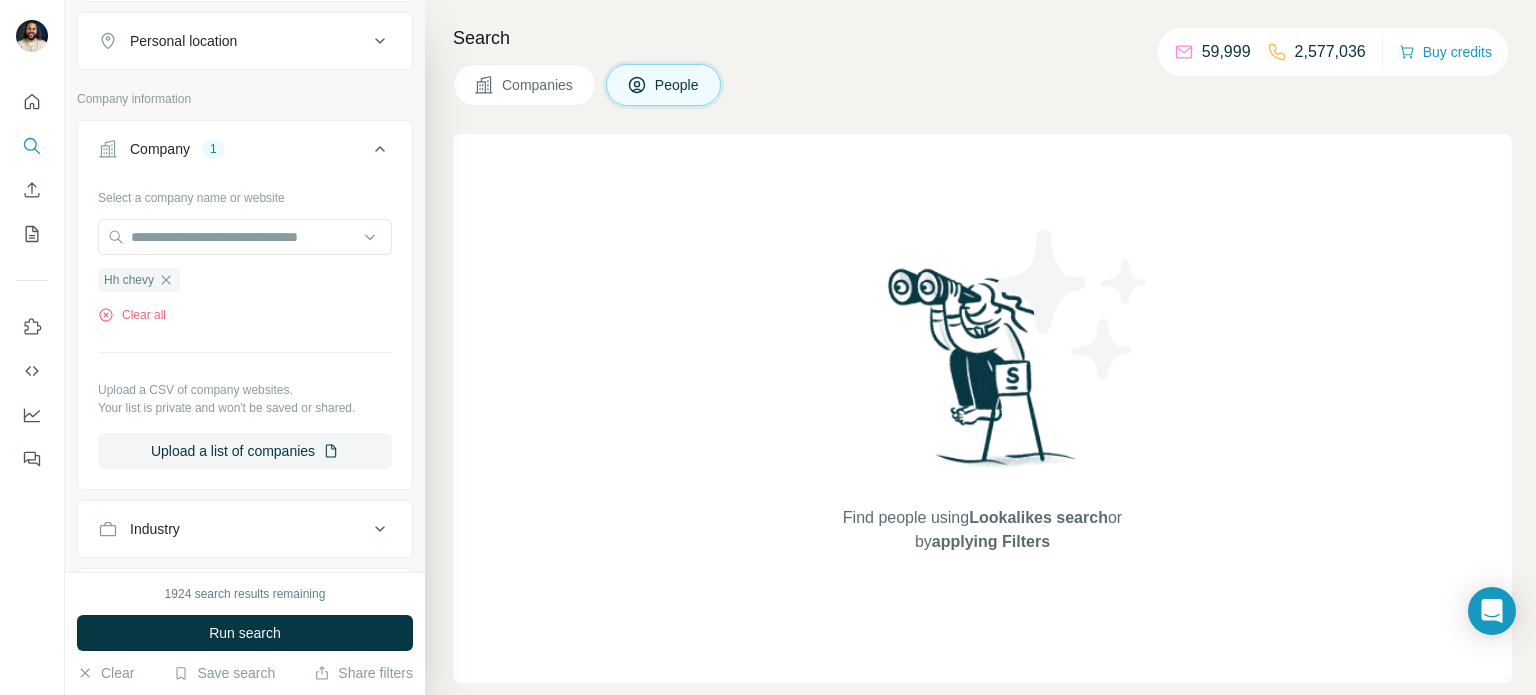 scroll, scrollTop: 388, scrollLeft: 0, axis: vertical 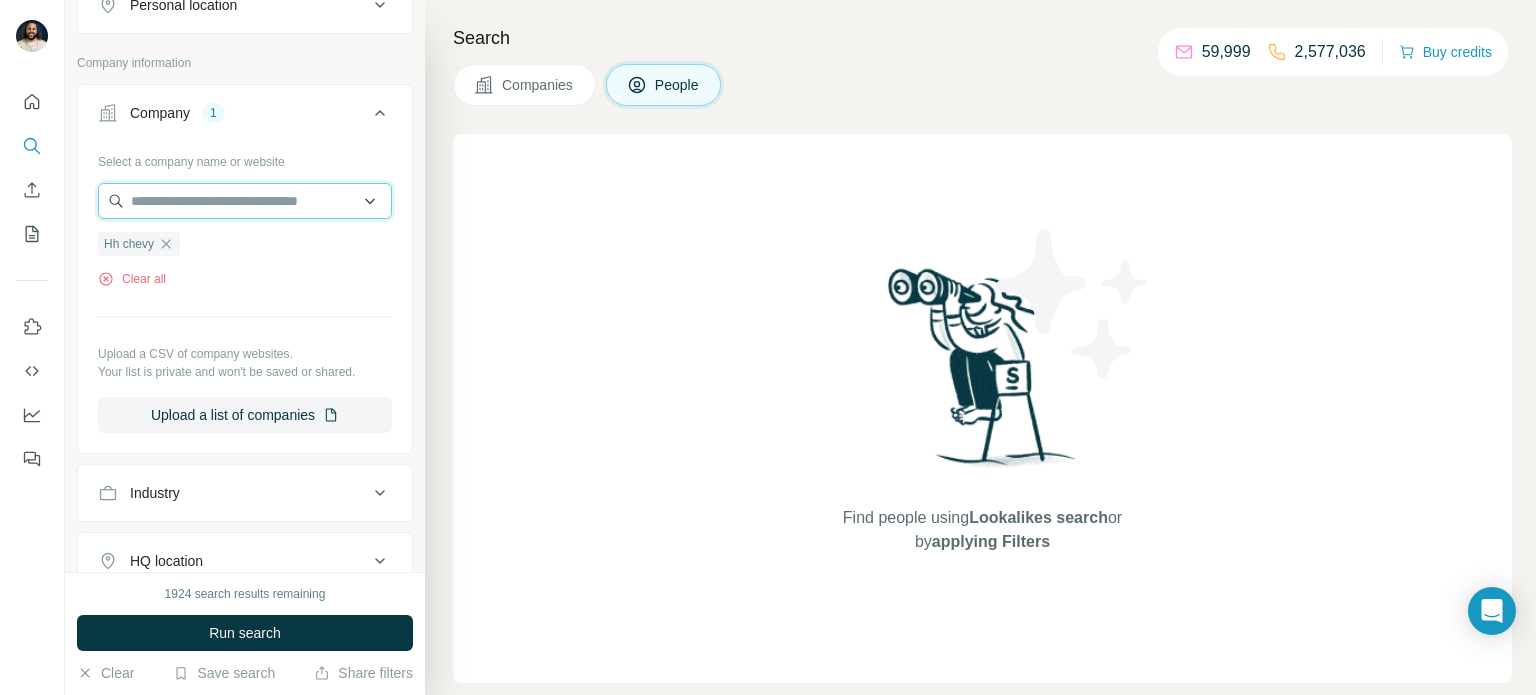 click at bounding box center (245, 201) 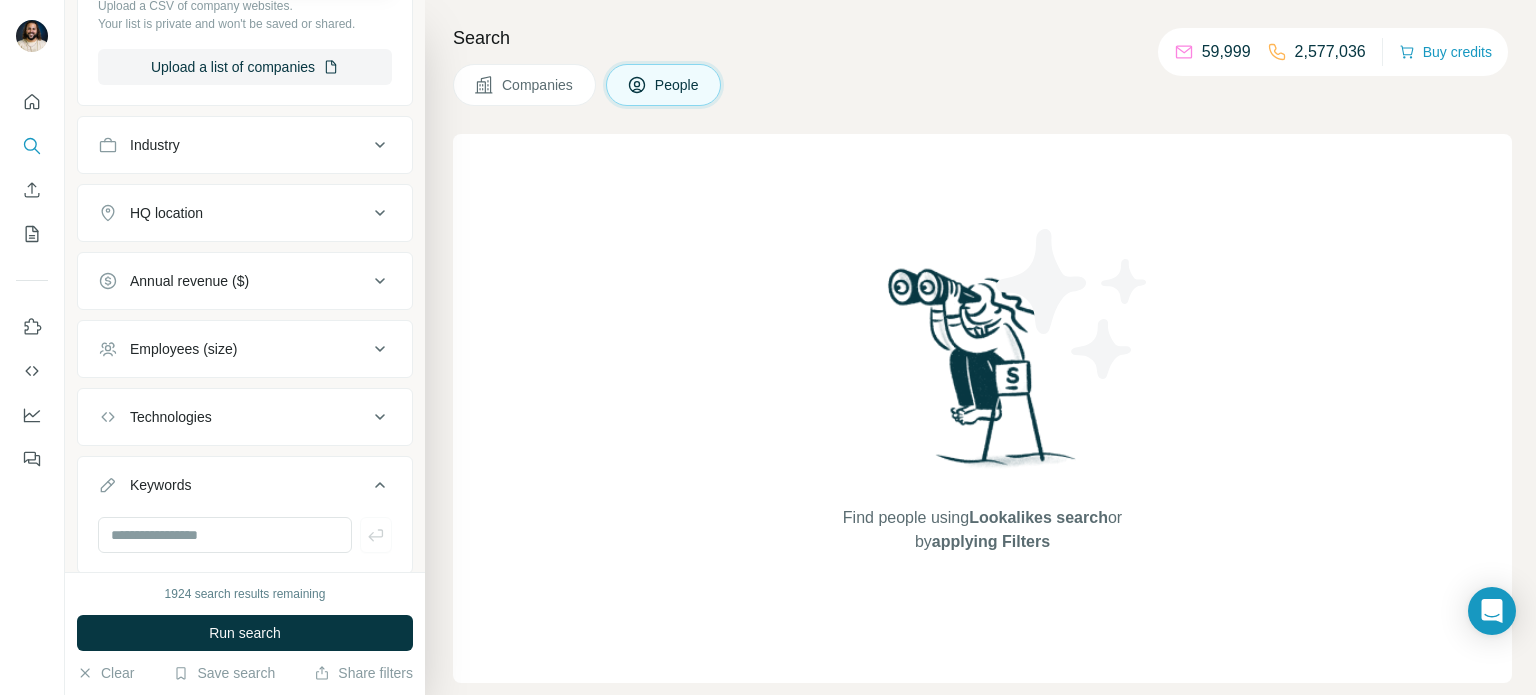 scroll, scrollTop: 788, scrollLeft: 0, axis: vertical 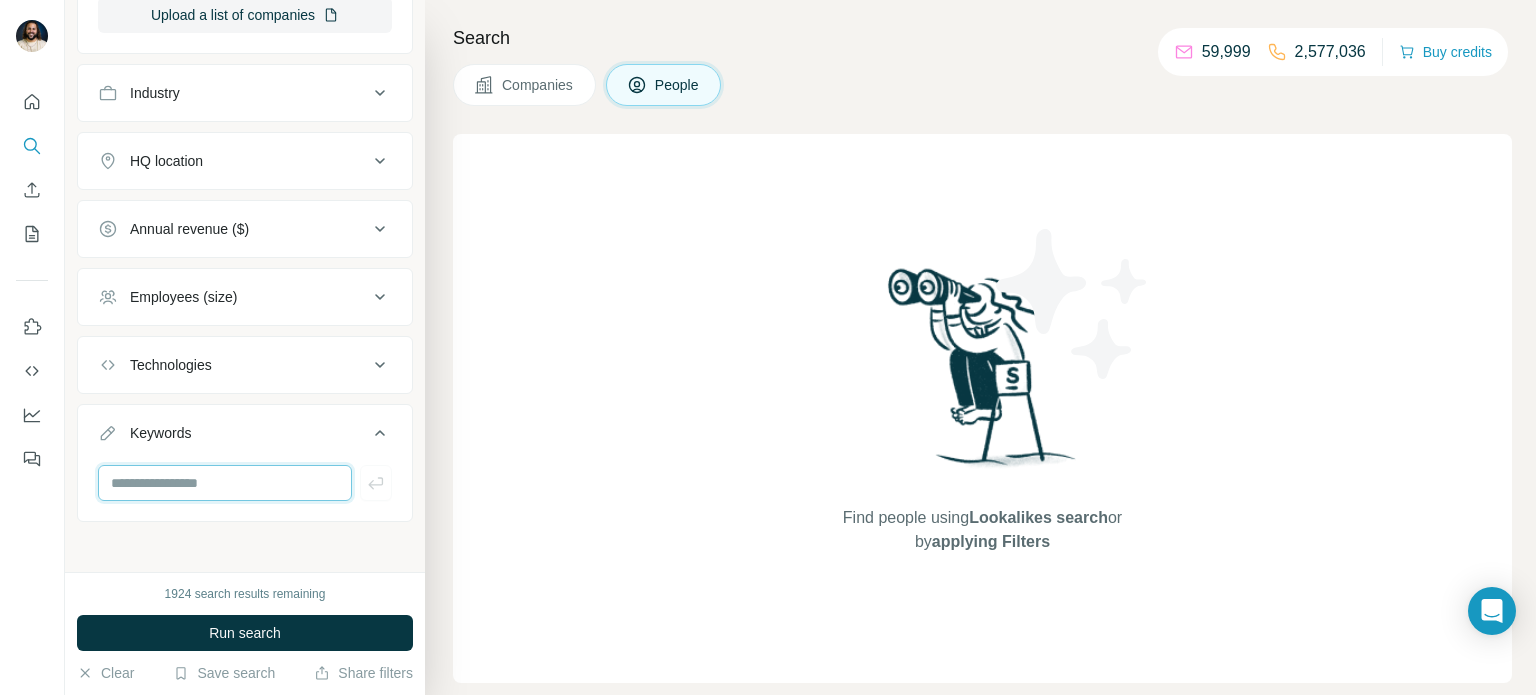 click at bounding box center [225, 483] 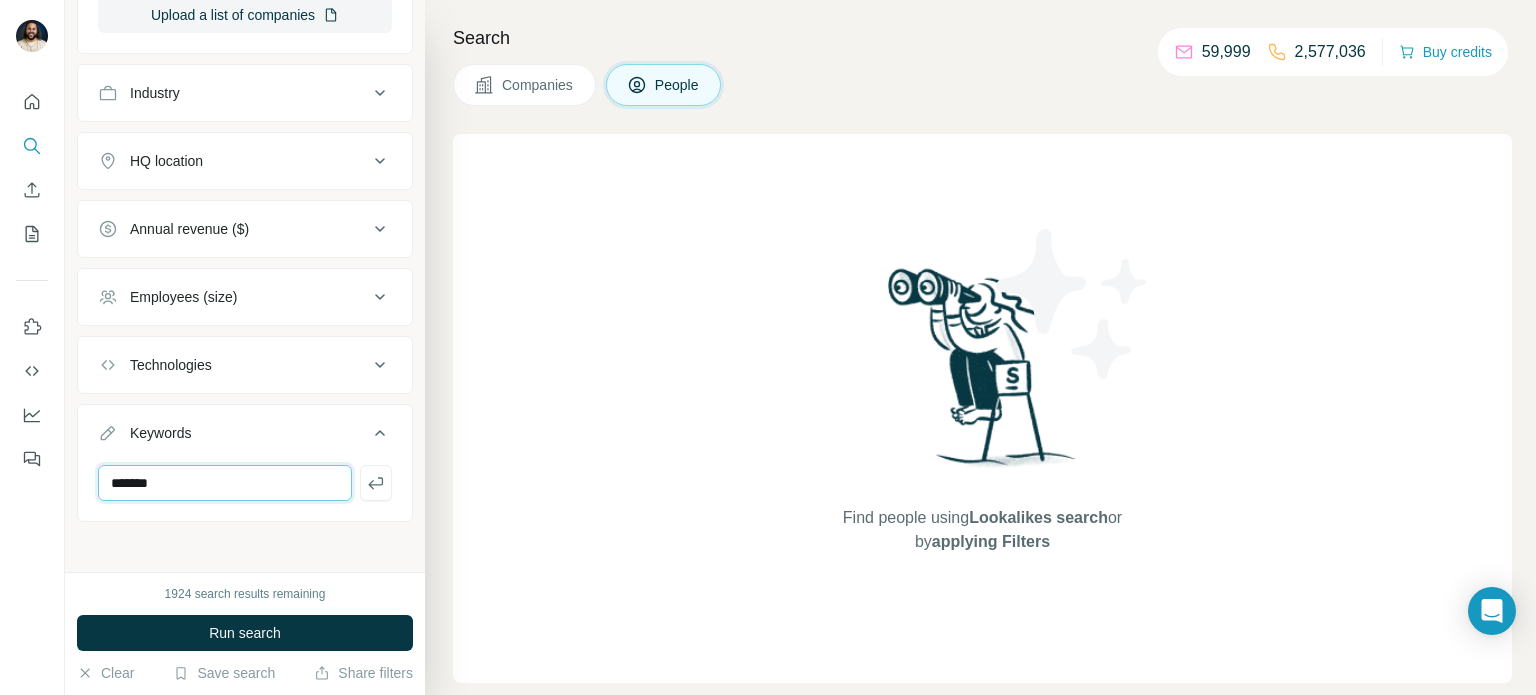type on "*******" 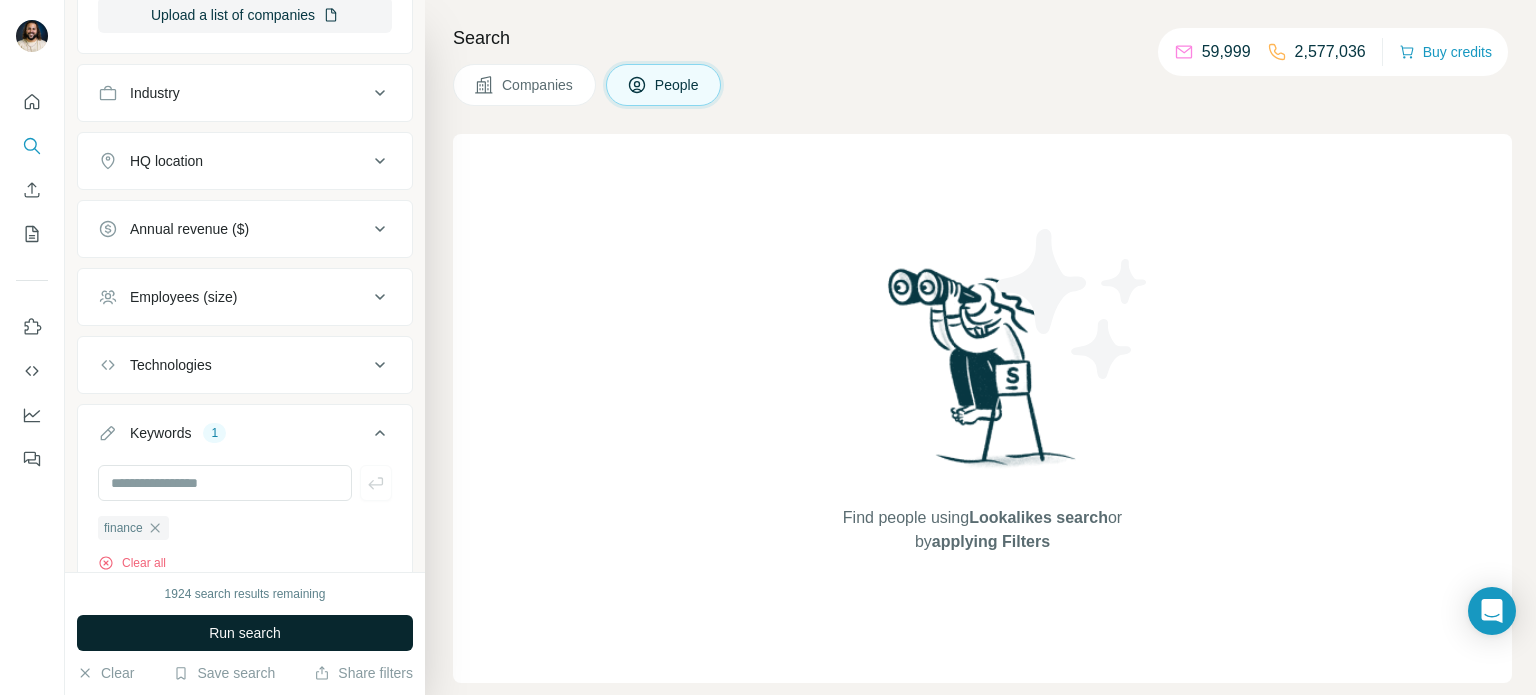 click on "Run search" at bounding box center (245, 633) 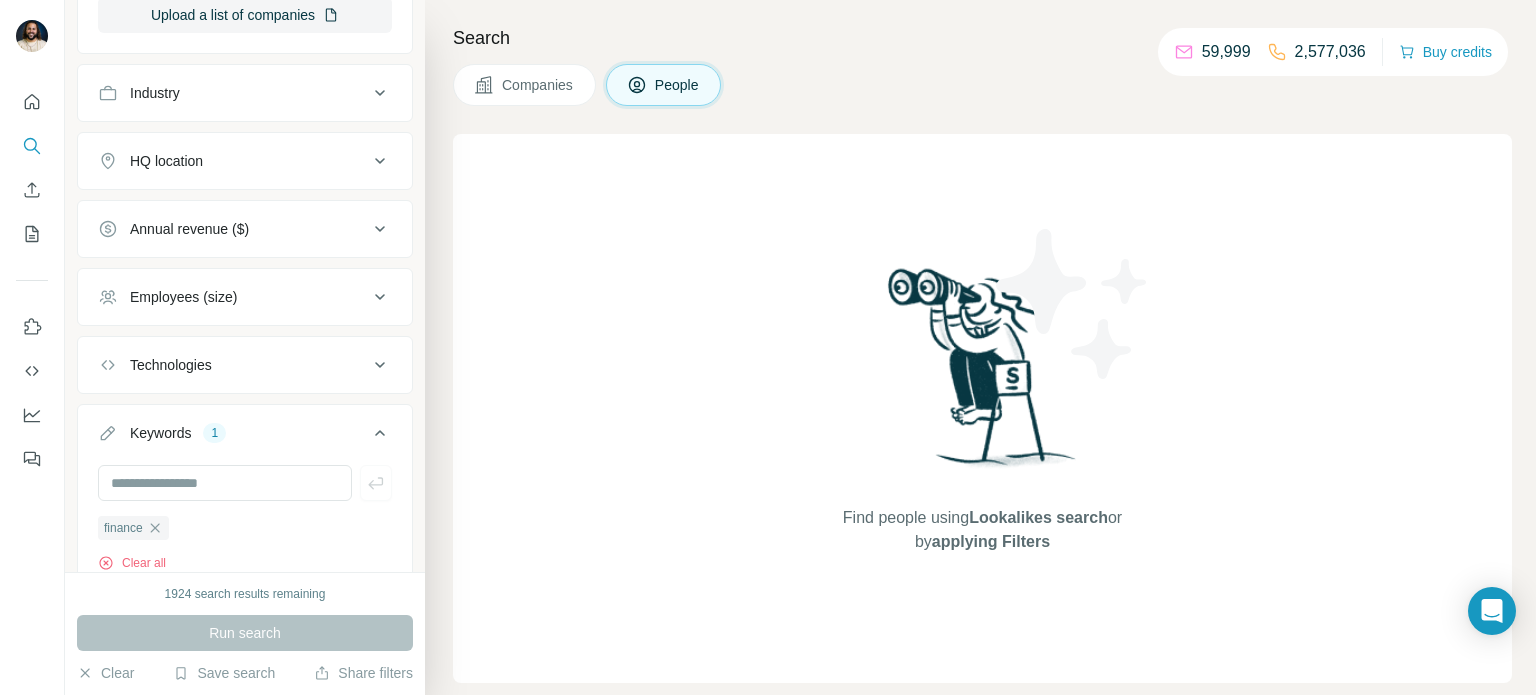 click on "Companies" at bounding box center [524, 85] 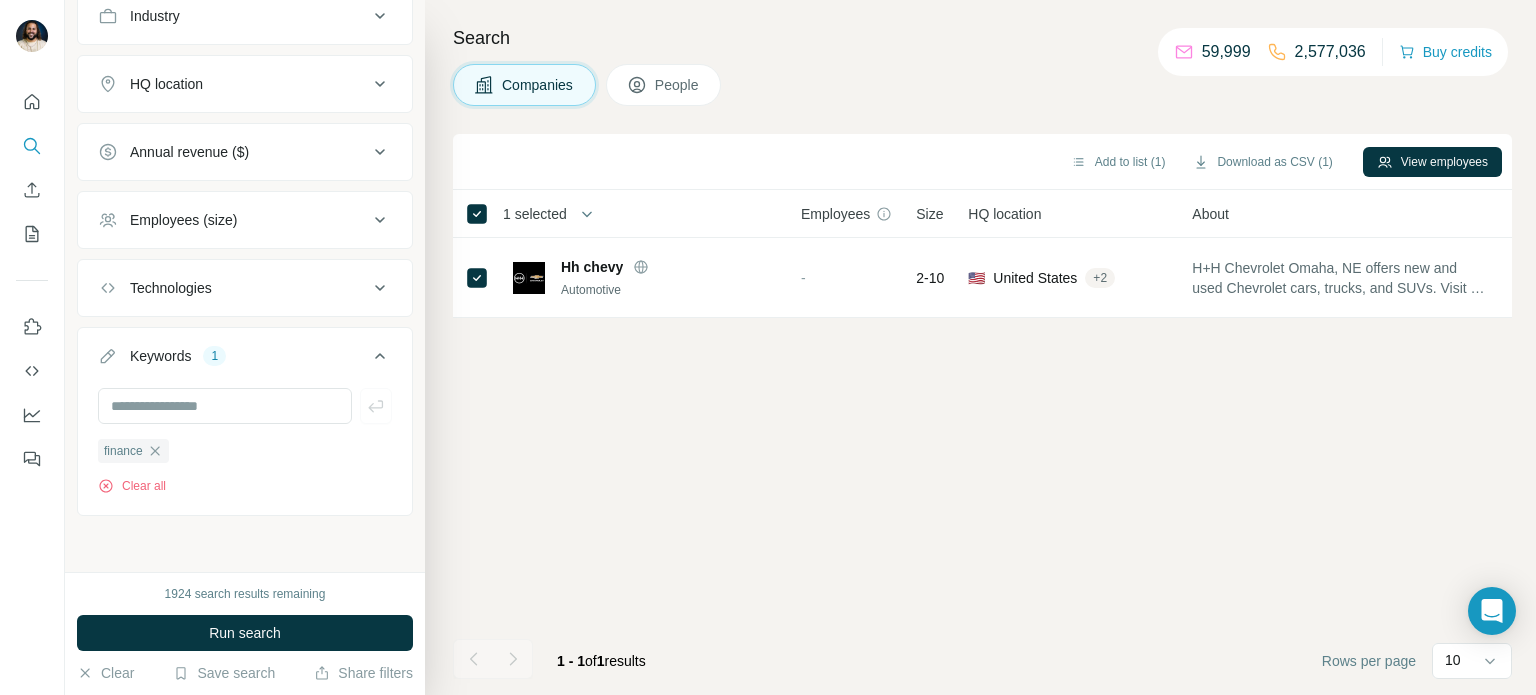 scroll, scrollTop: 478, scrollLeft: 0, axis: vertical 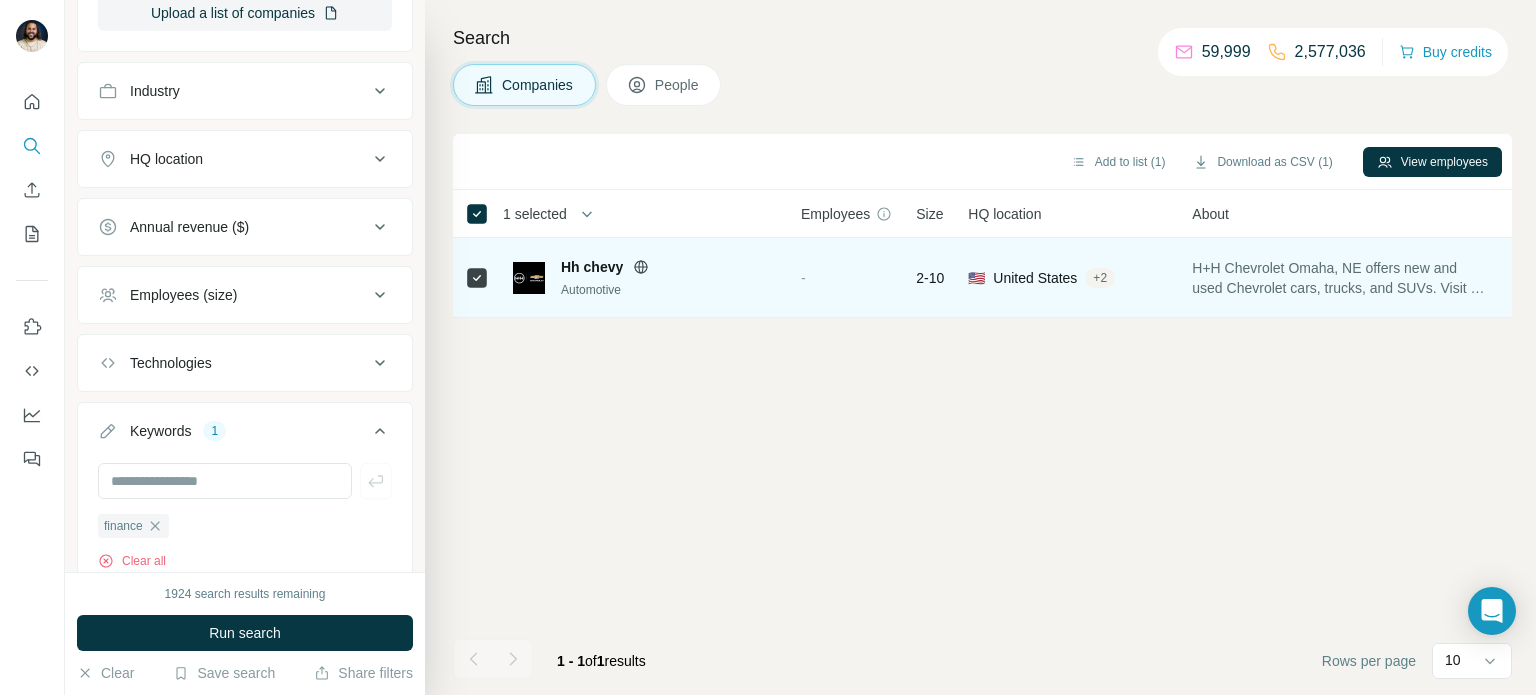 click on "Hh chevy" at bounding box center [592, 267] 